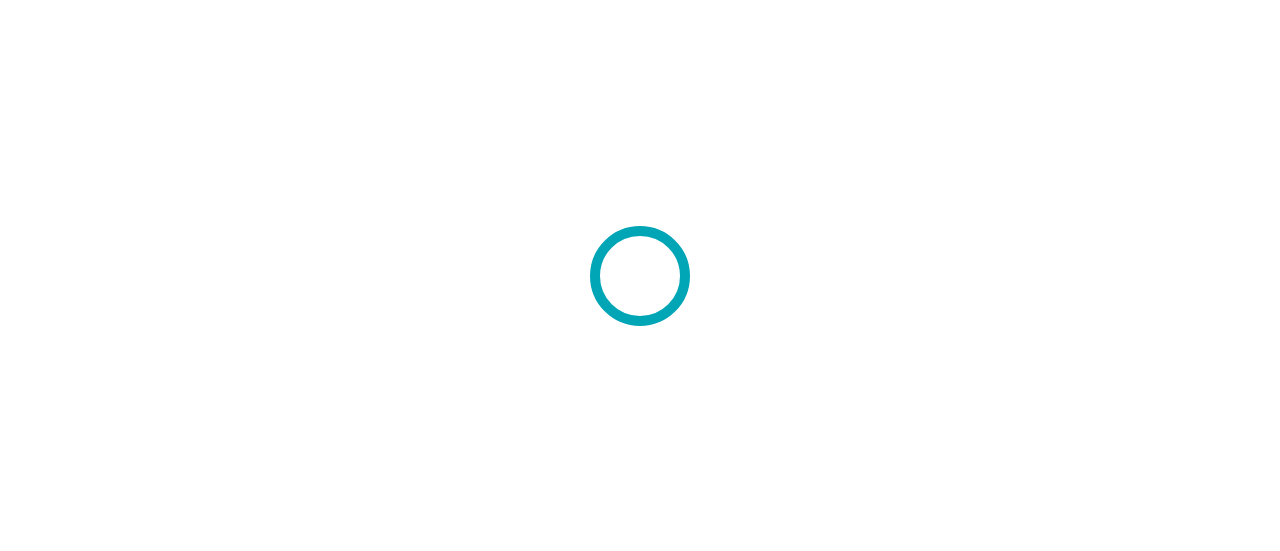 scroll, scrollTop: 0, scrollLeft: 0, axis: both 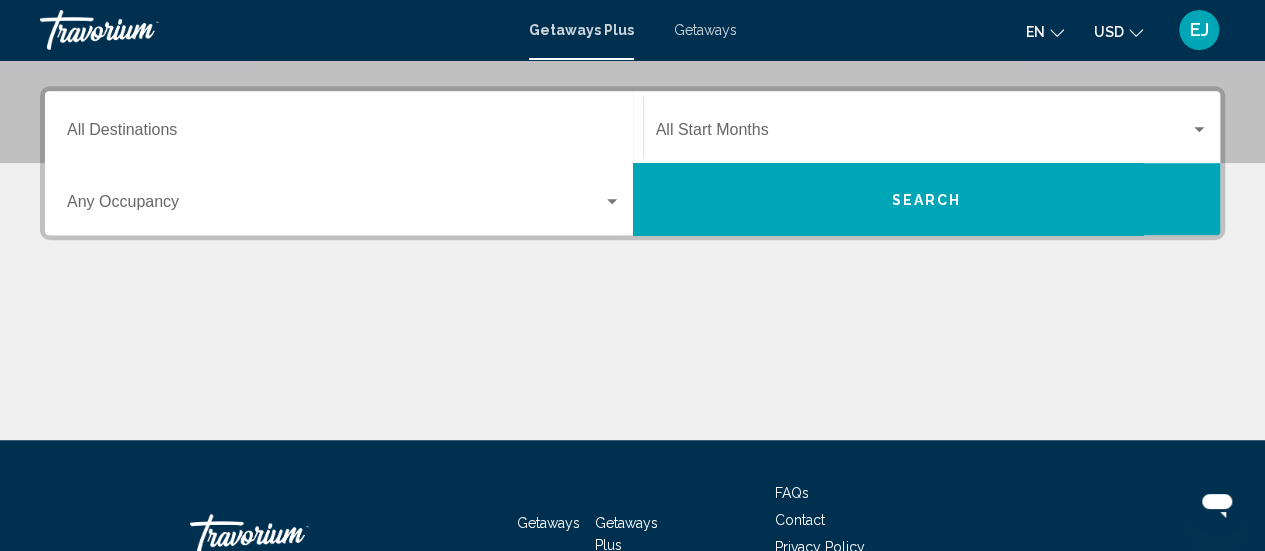 click on "Start Month All Start Months" 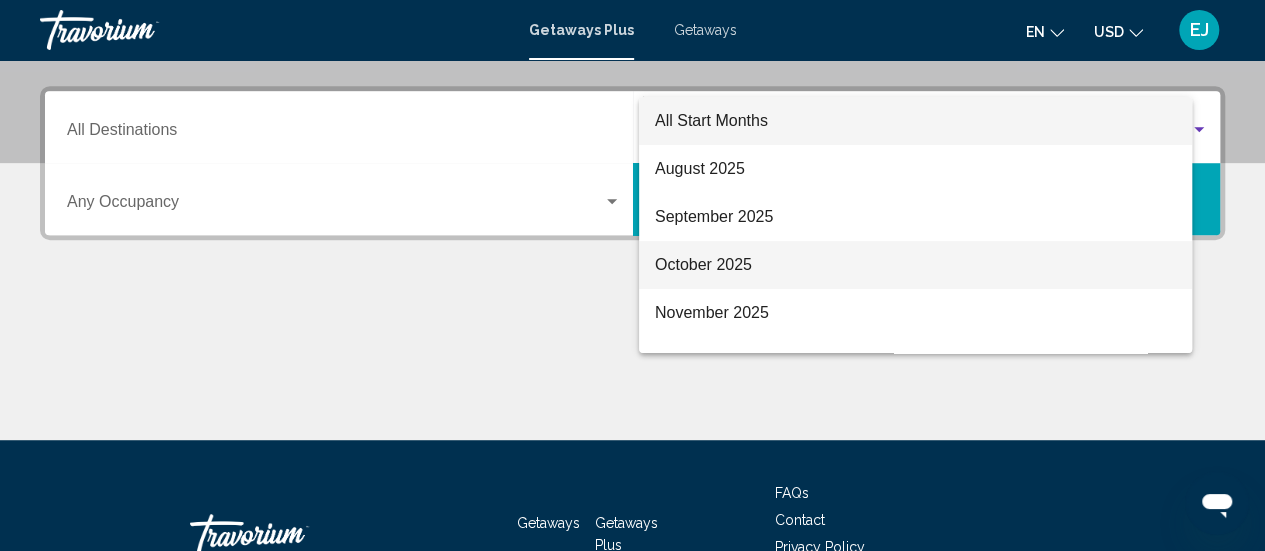 scroll, scrollTop: 458, scrollLeft: 0, axis: vertical 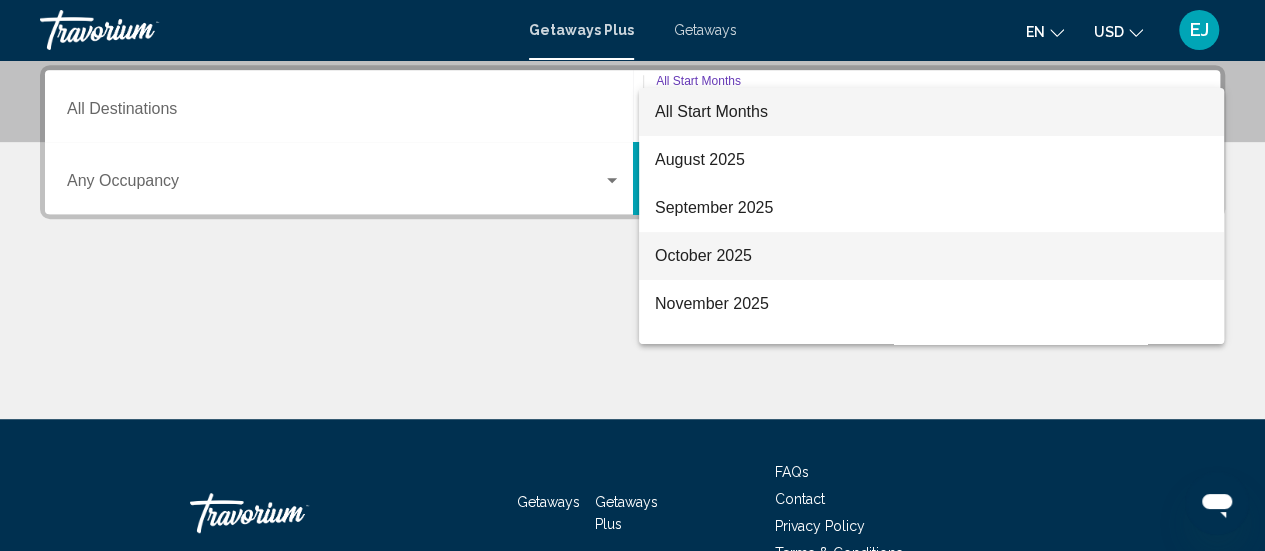 click on "October 2025" at bounding box center (931, 256) 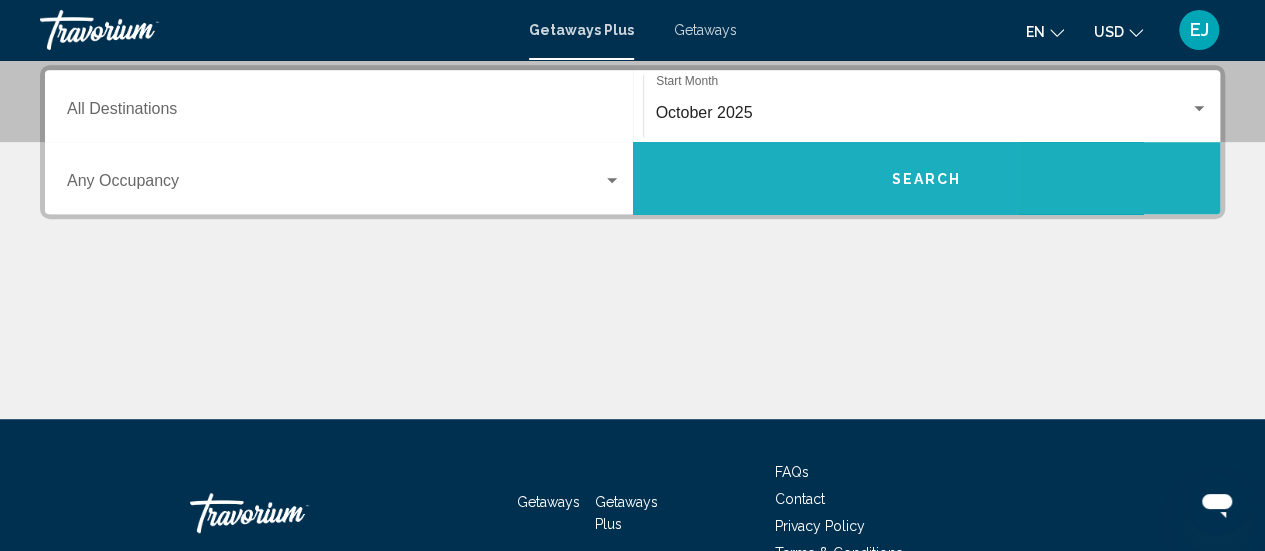 click on "Search" at bounding box center (927, 178) 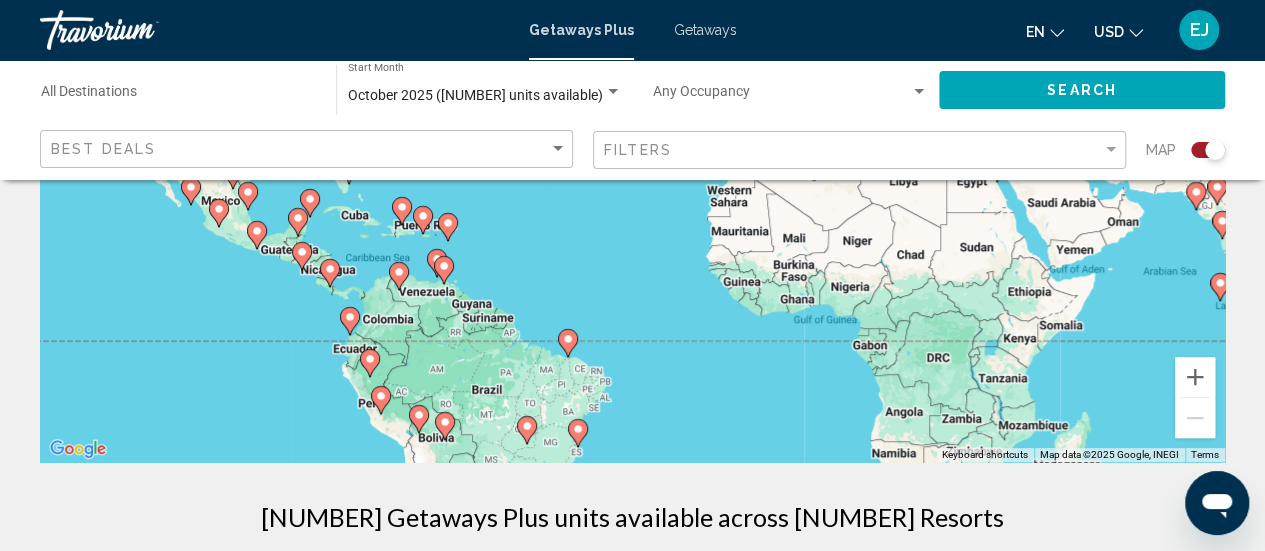 scroll, scrollTop: 228, scrollLeft: 0, axis: vertical 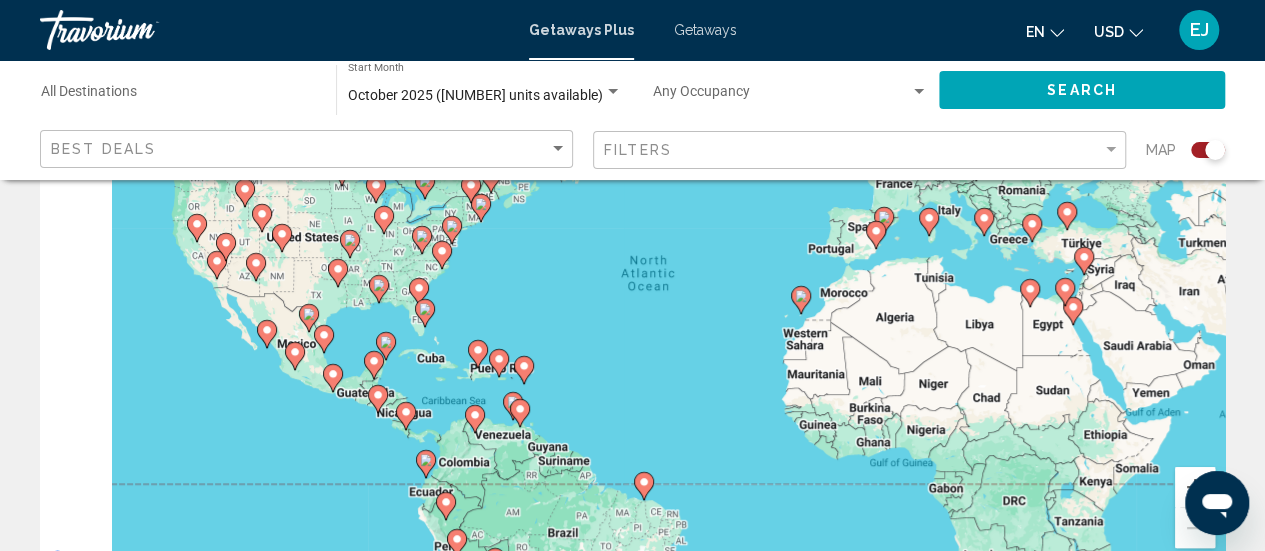 drag, startPoint x: 310, startPoint y: 327, endPoint x: 420, endPoint y: 377, distance: 120.83046 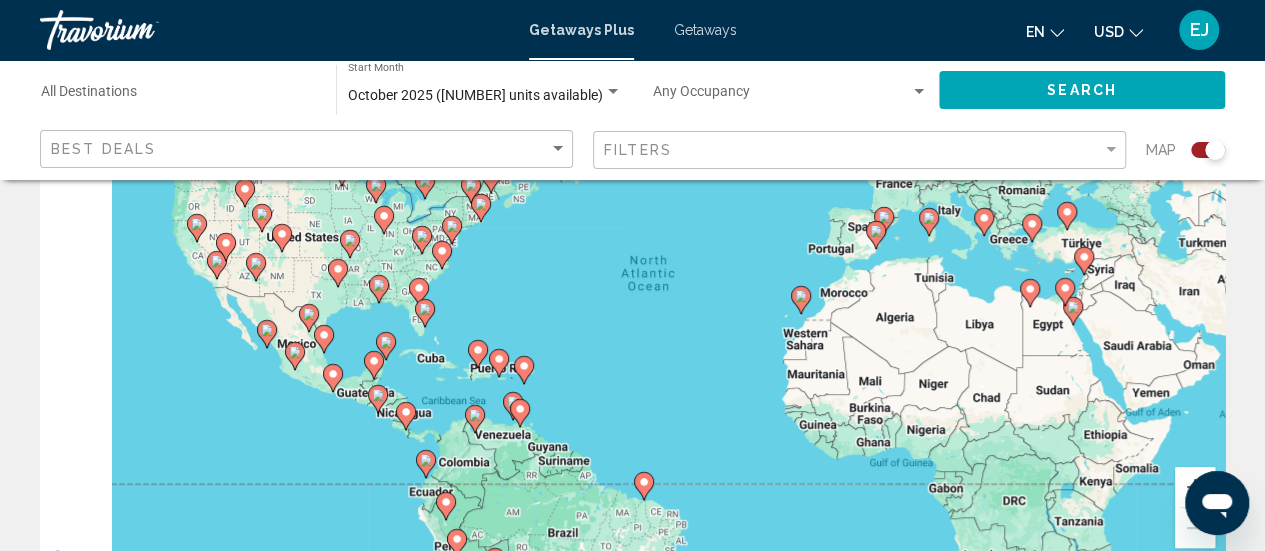 click on "To activate drag with keyboard, press Alt + Enter. Once in keyboard drag state, use the arrow keys to move the marker. To complete the drag, press the Enter key. To cancel, press Escape." at bounding box center [632, 272] 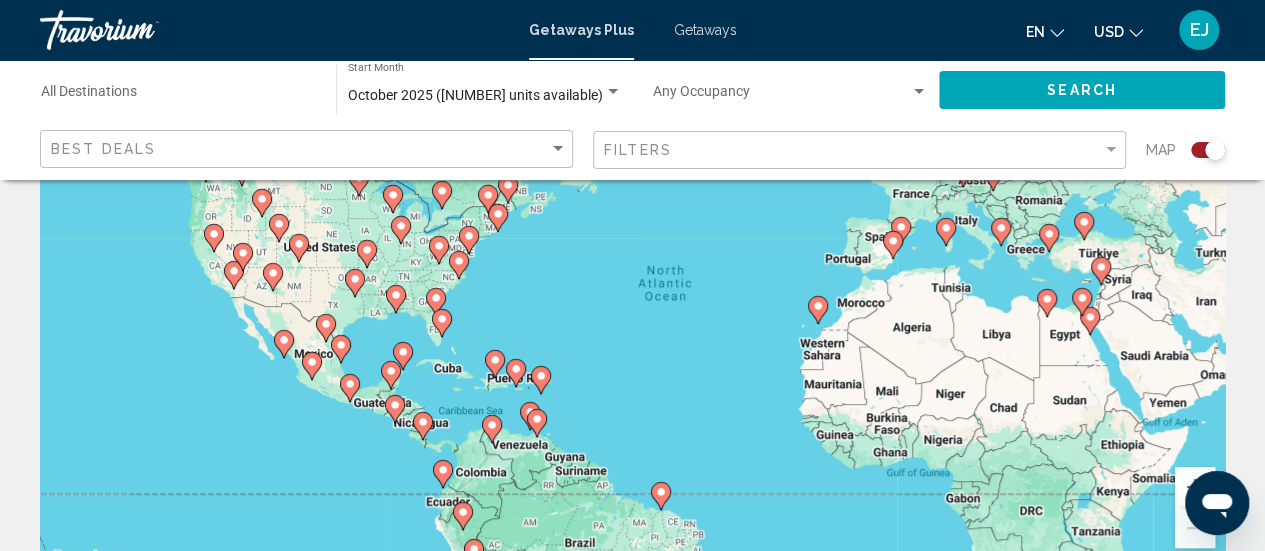 drag, startPoint x: 397, startPoint y: 345, endPoint x: 449, endPoint y: 348, distance: 52.086468 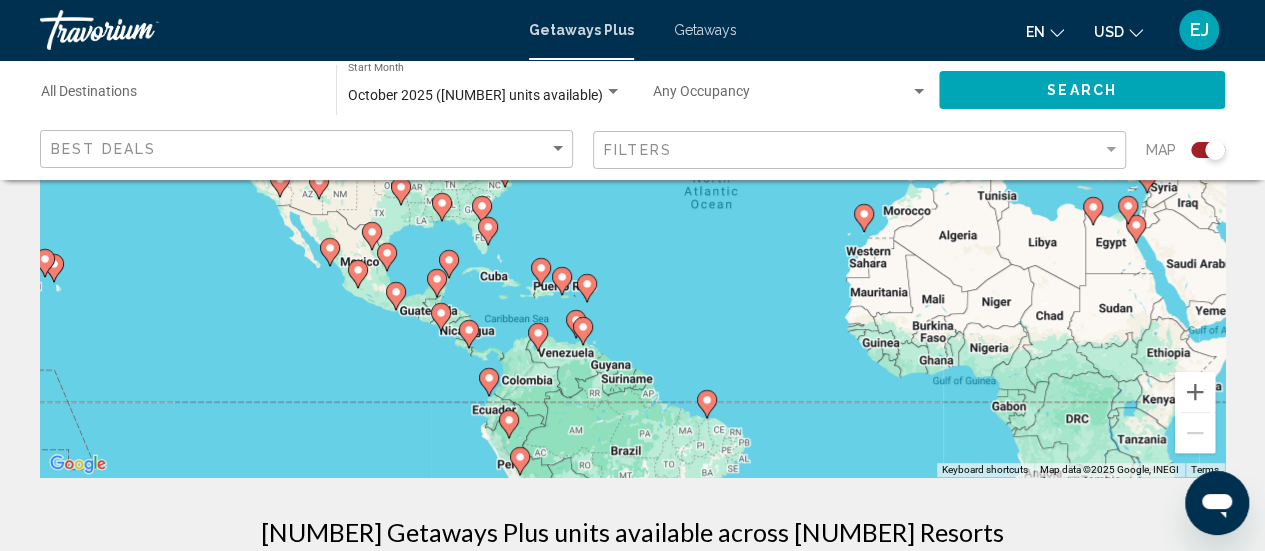 scroll, scrollTop: 330, scrollLeft: 0, axis: vertical 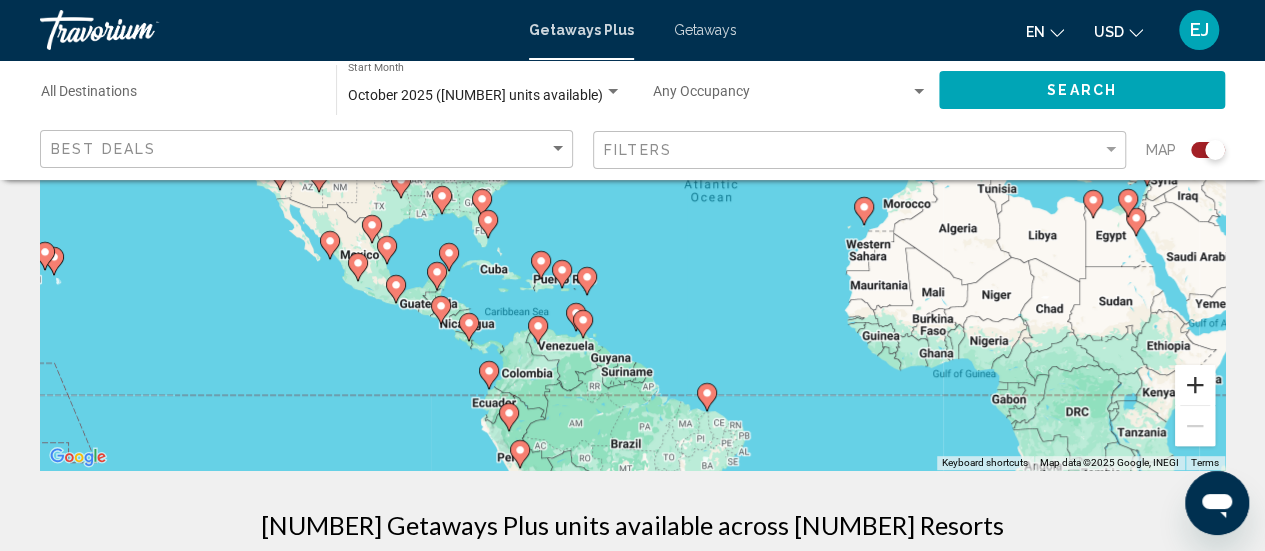 click at bounding box center (1195, 385) 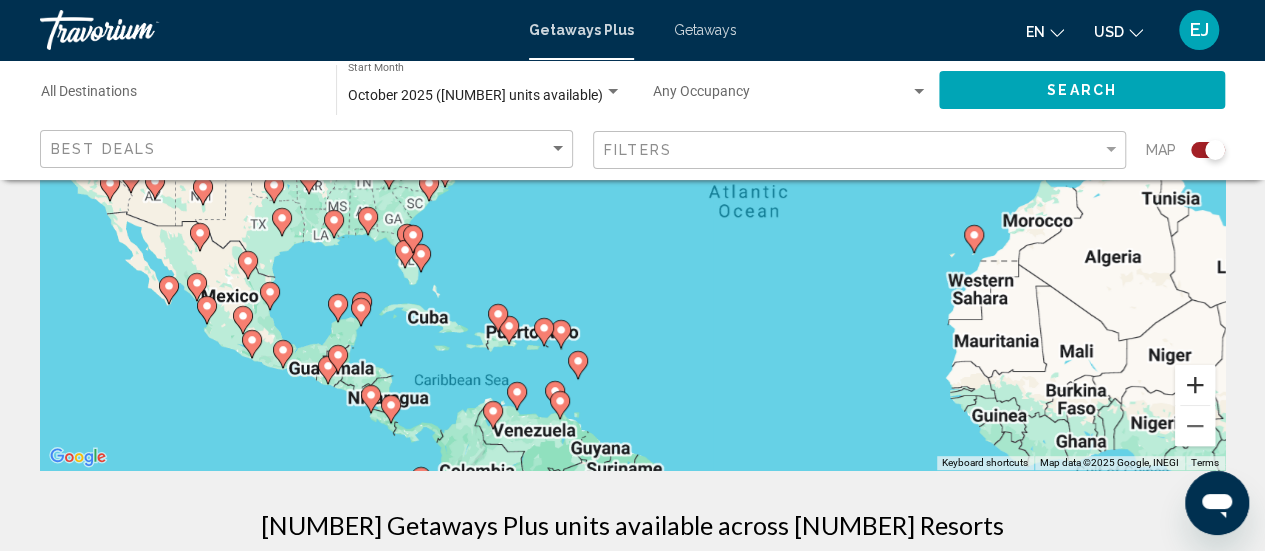click at bounding box center [1195, 385] 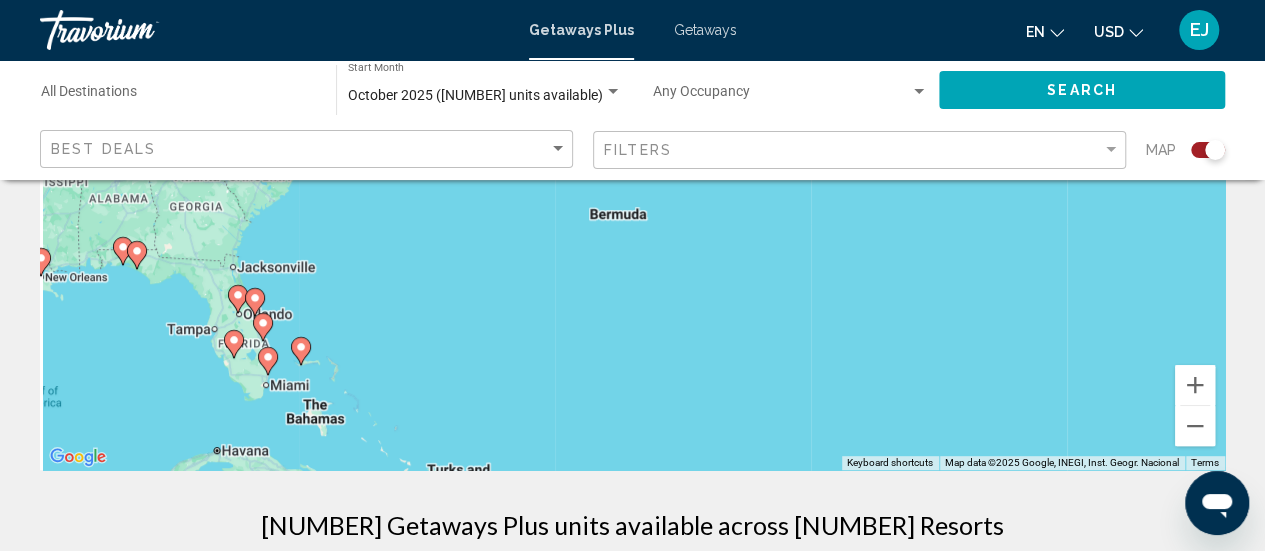 drag, startPoint x: 492, startPoint y: 385, endPoint x: 822, endPoint y: 247, distance: 357.6926 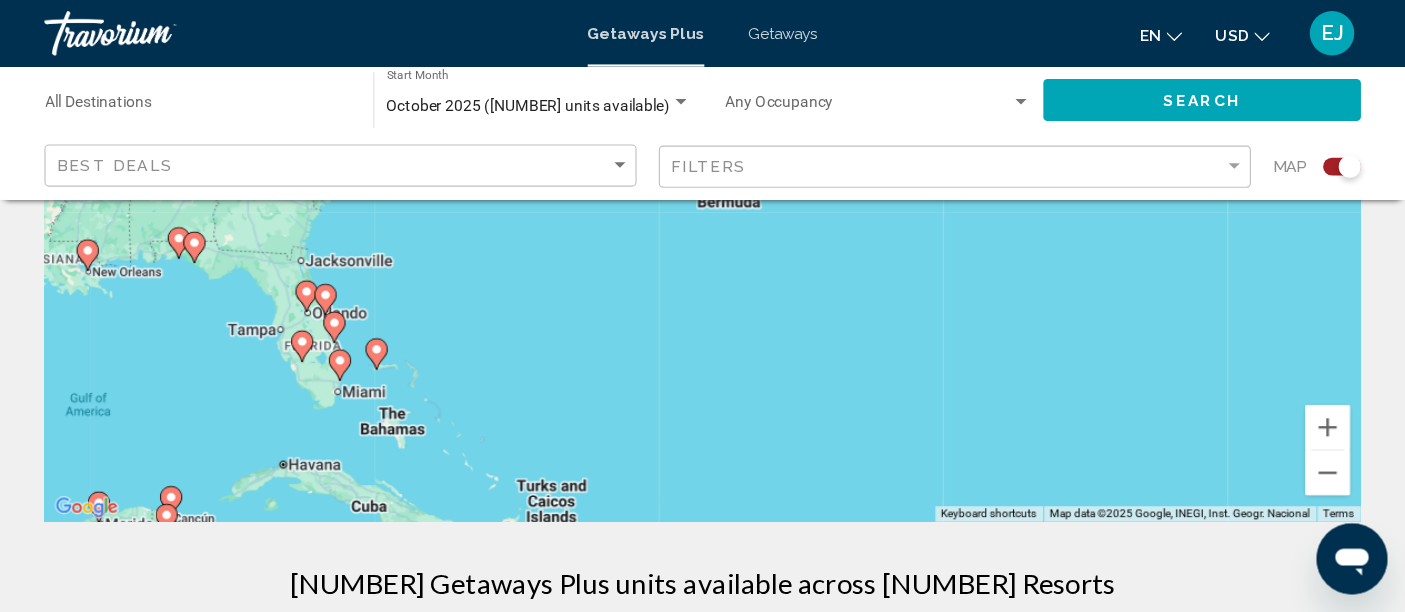 scroll, scrollTop: 329, scrollLeft: 0, axis: vertical 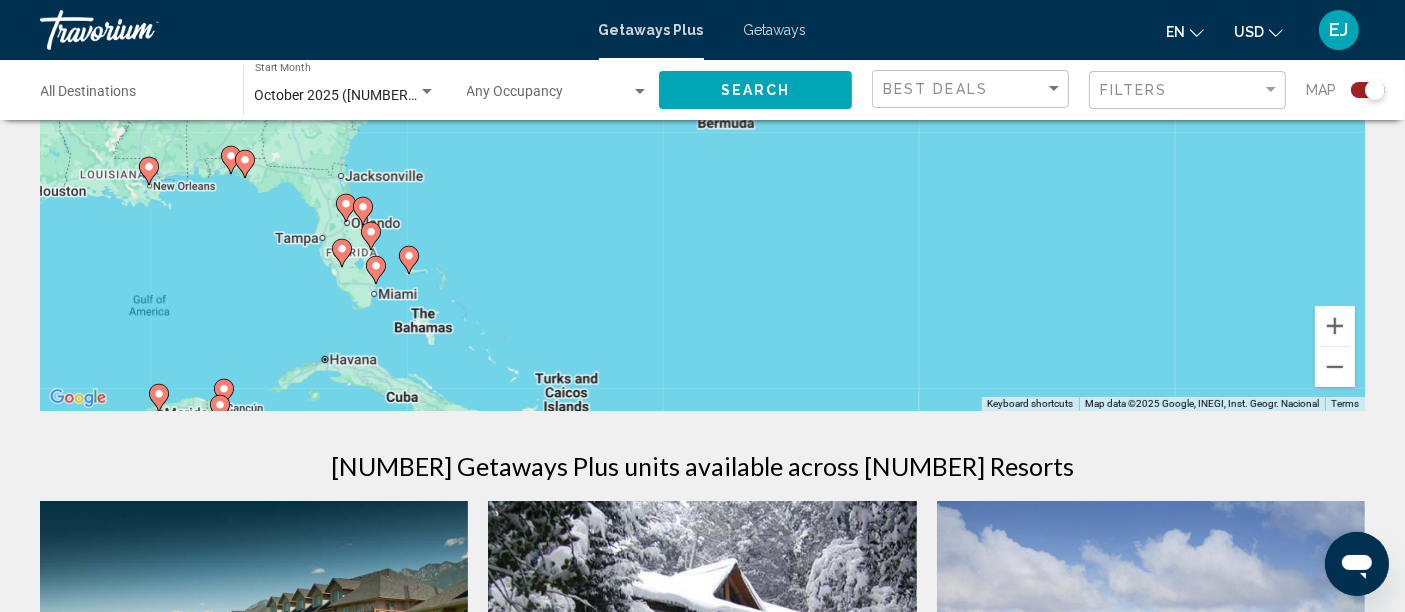 drag, startPoint x: 1150, startPoint y: 22, endPoint x: 0, endPoint y: 369, distance: 1201.2114 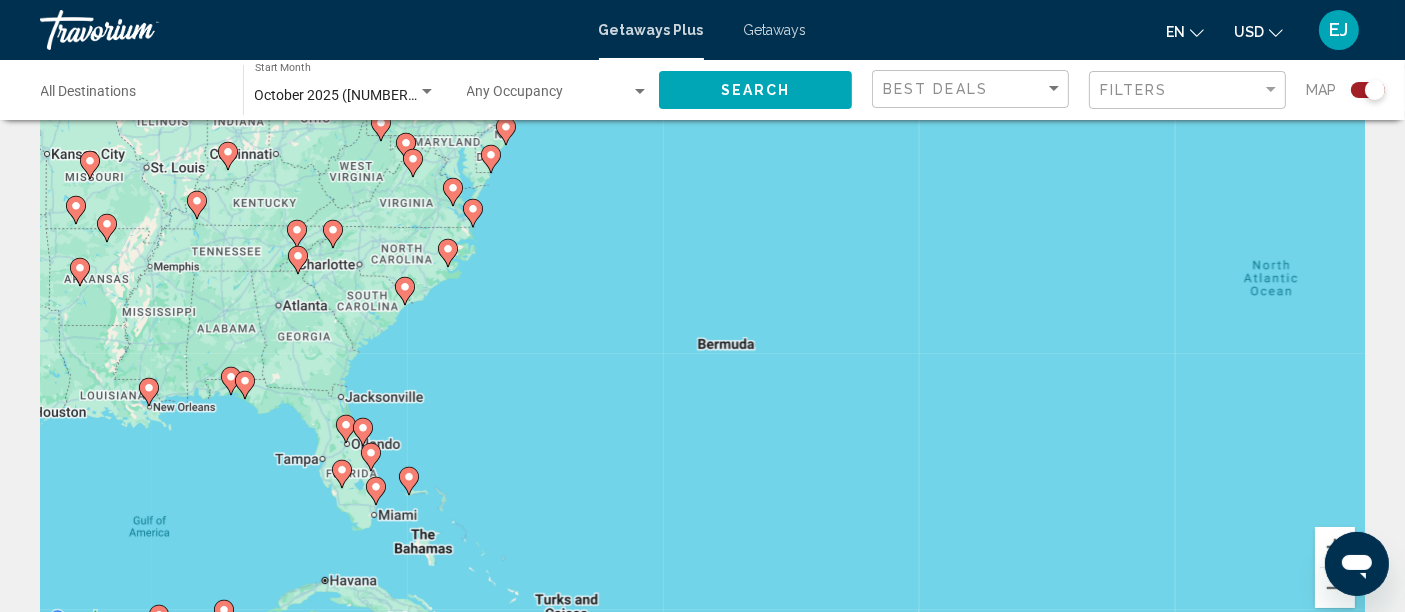 scroll, scrollTop: 100, scrollLeft: 0, axis: vertical 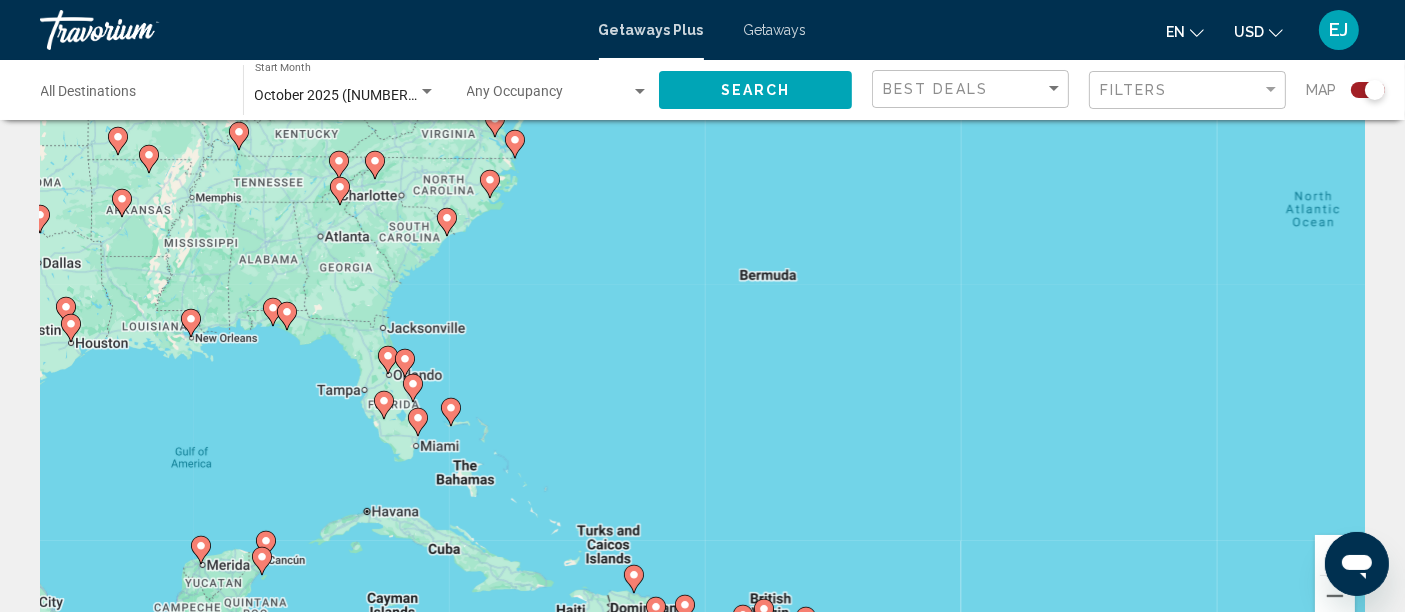 drag, startPoint x: 393, startPoint y: 344, endPoint x: 465, endPoint y: 223, distance: 140.80128 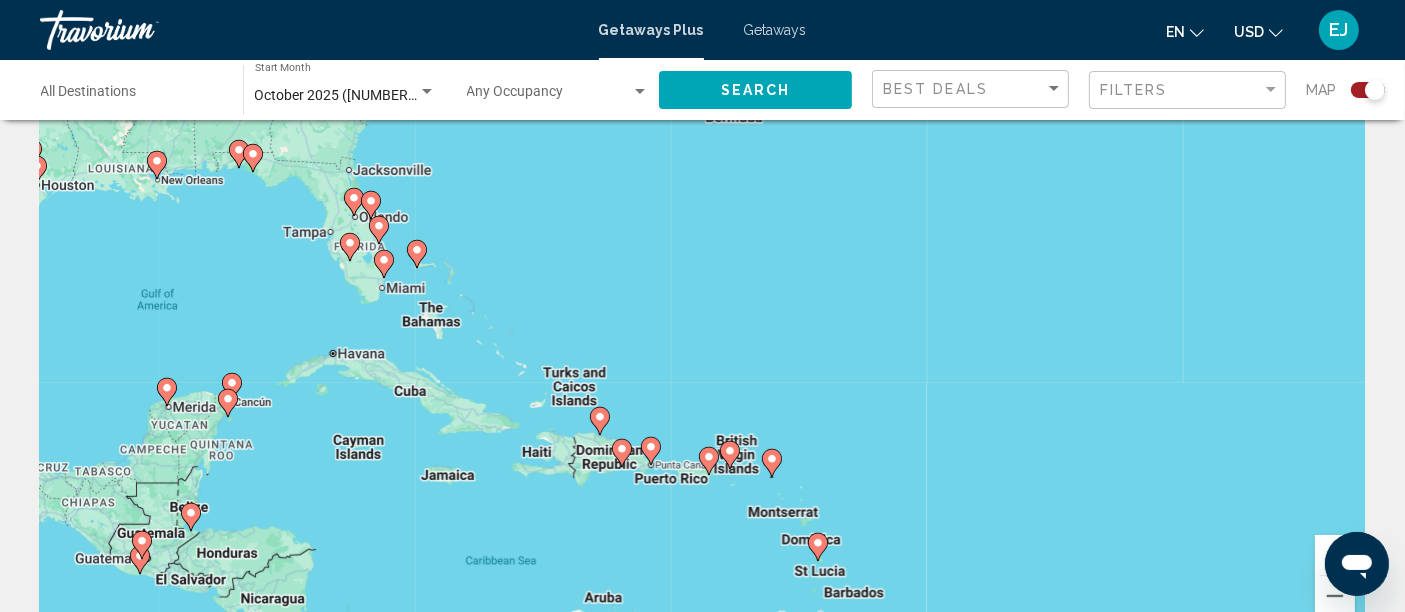 drag, startPoint x: 514, startPoint y: 375, endPoint x: 434, endPoint y: 235, distance: 161.24515 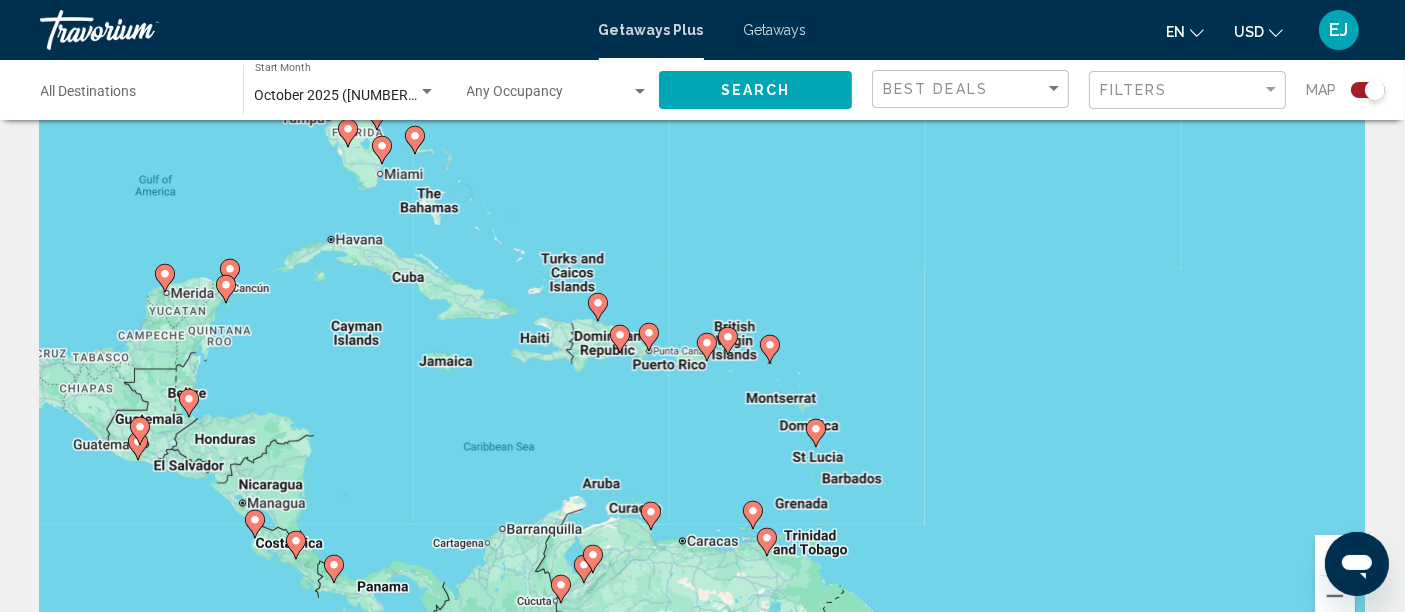 drag, startPoint x: 582, startPoint y: 404, endPoint x: 594, endPoint y: 306, distance: 98.731964 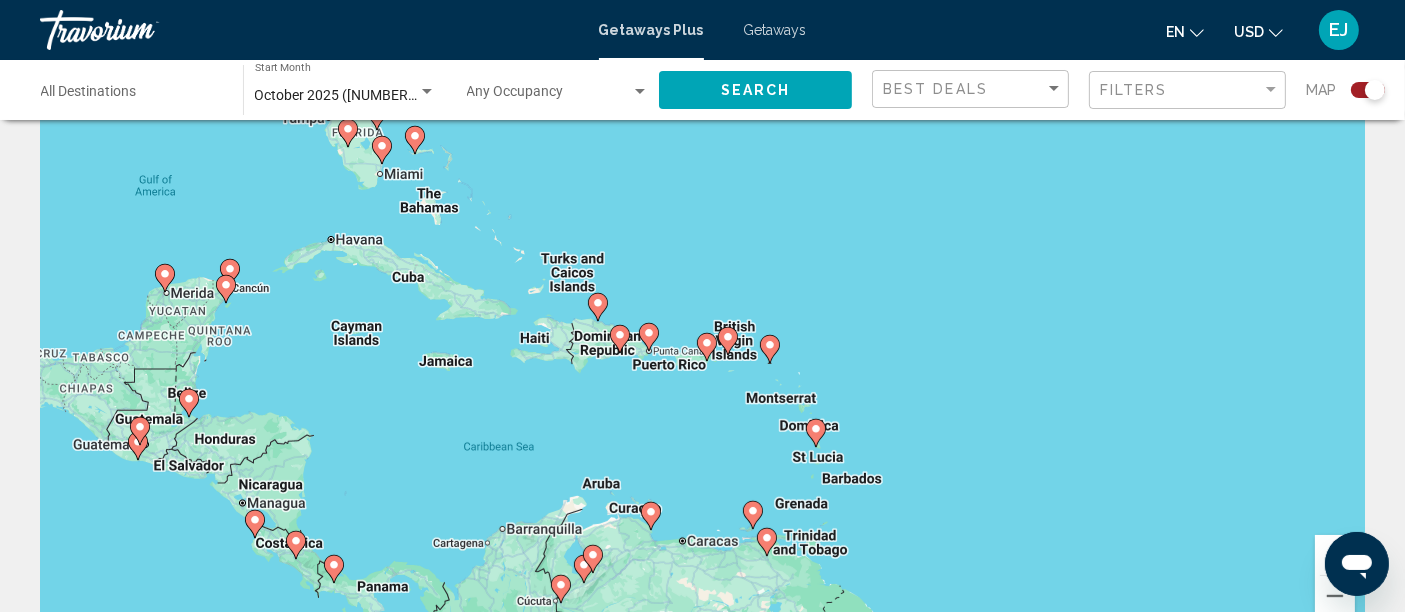 click 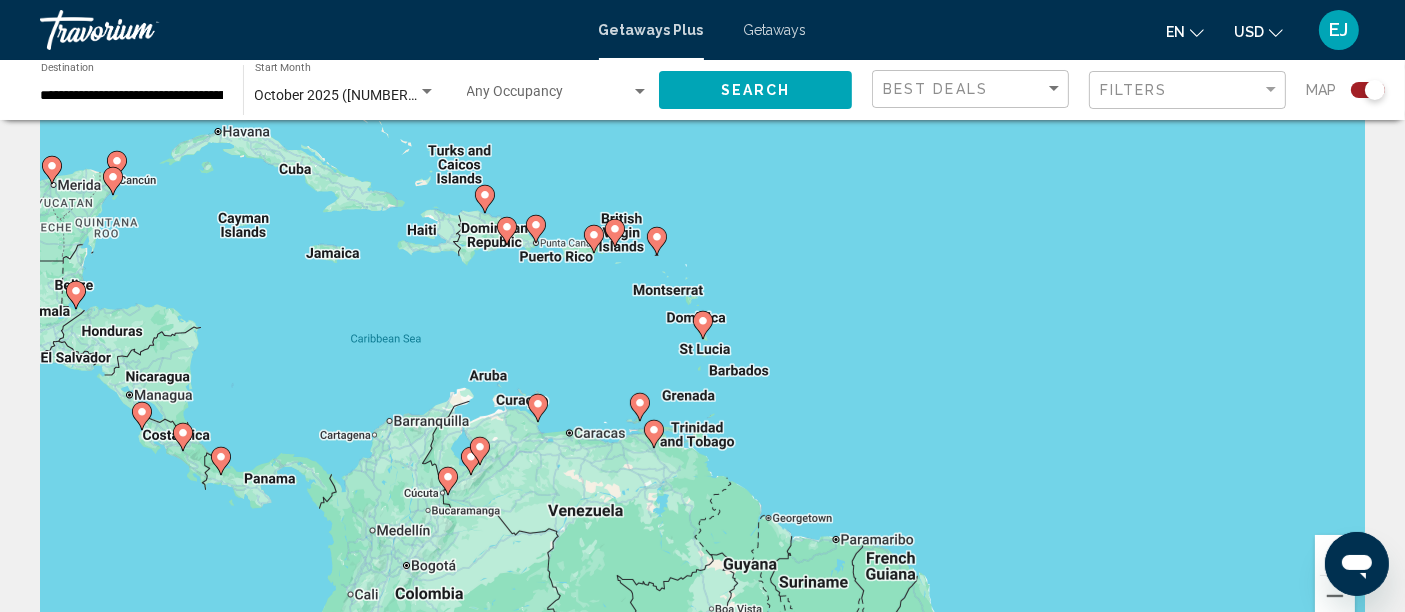 click 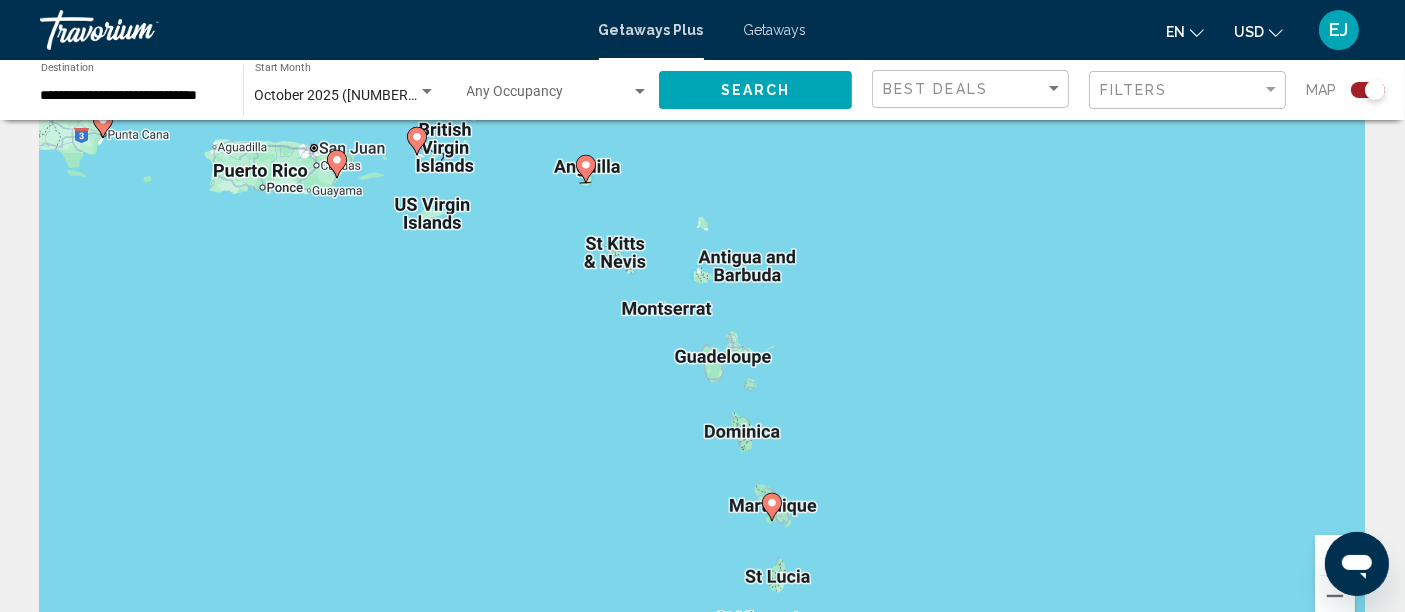 drag, startPoint x: 703, startPoint y: 330, endPoint x: 775, endPoint y: 529, distance: 211.62466 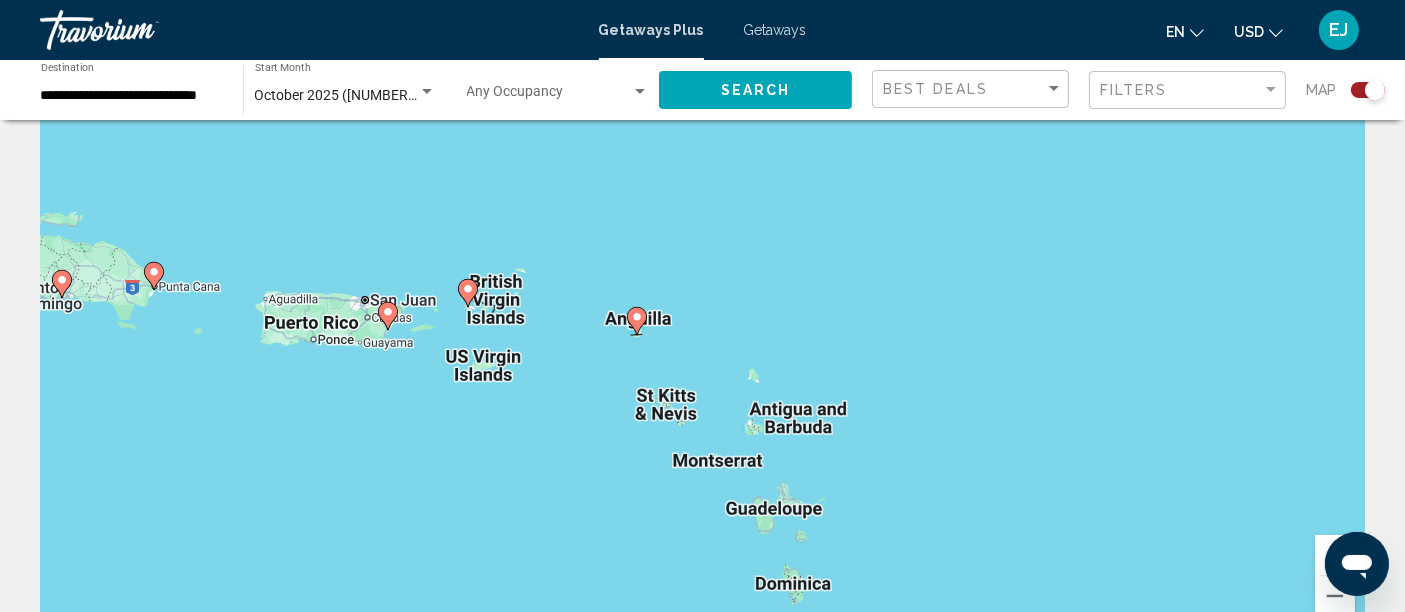 drag, startPoint x: 747, startPoint y: 475, endPoint x: 898, endPoint y: 461, distance: 151.64761 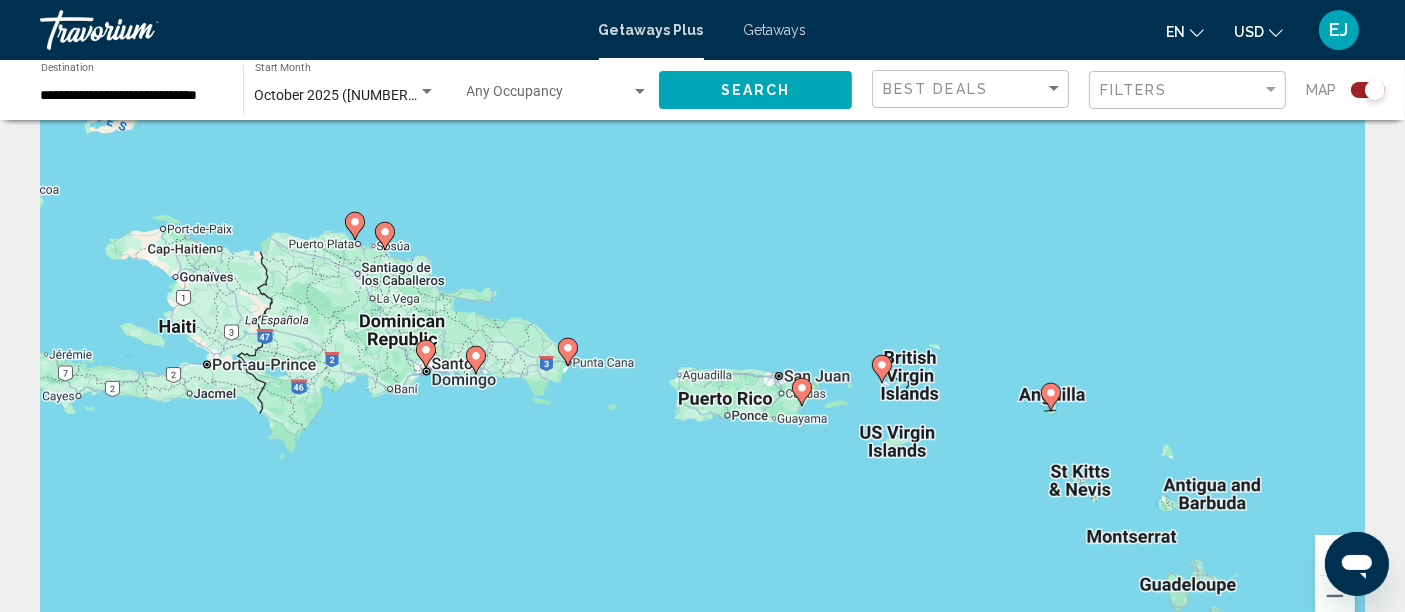 drag, startPoint x: 442, startPoint y: 384, endPoint x: 740, endPoint y: 487, distance: 315.29828 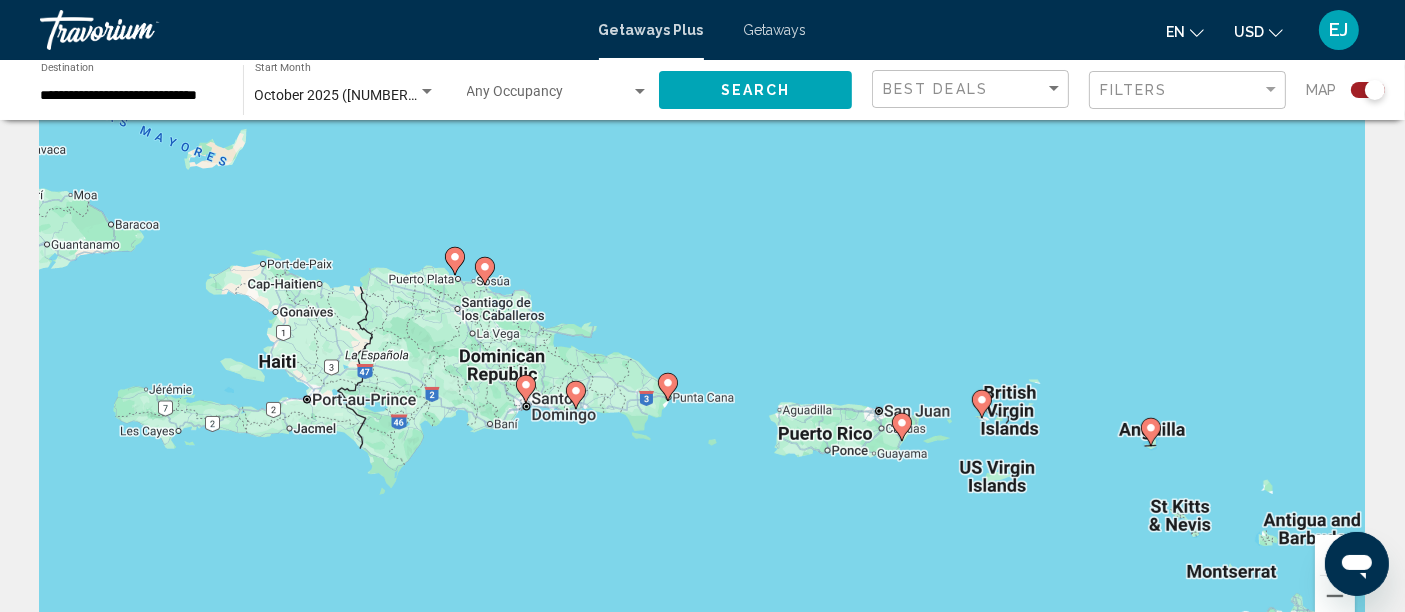 drag, startPoint x: 405, startPoint y: 401, endPoint x: 466, endPoint y: 417, distance: 63.06346 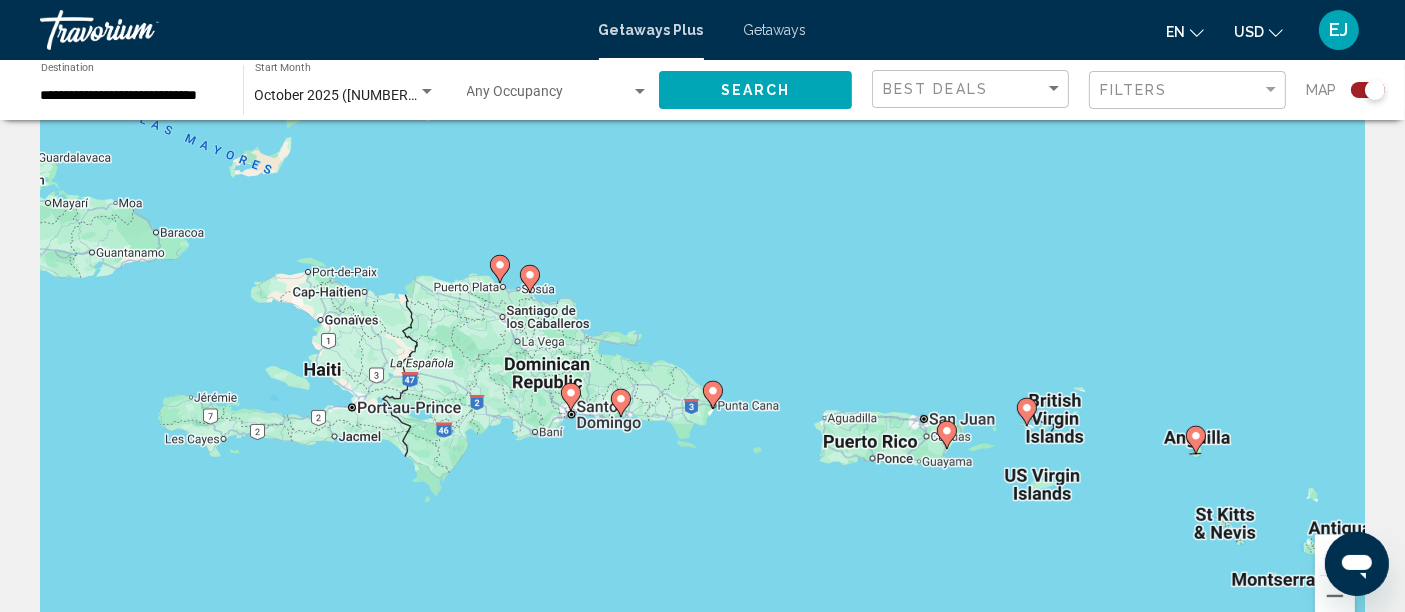click 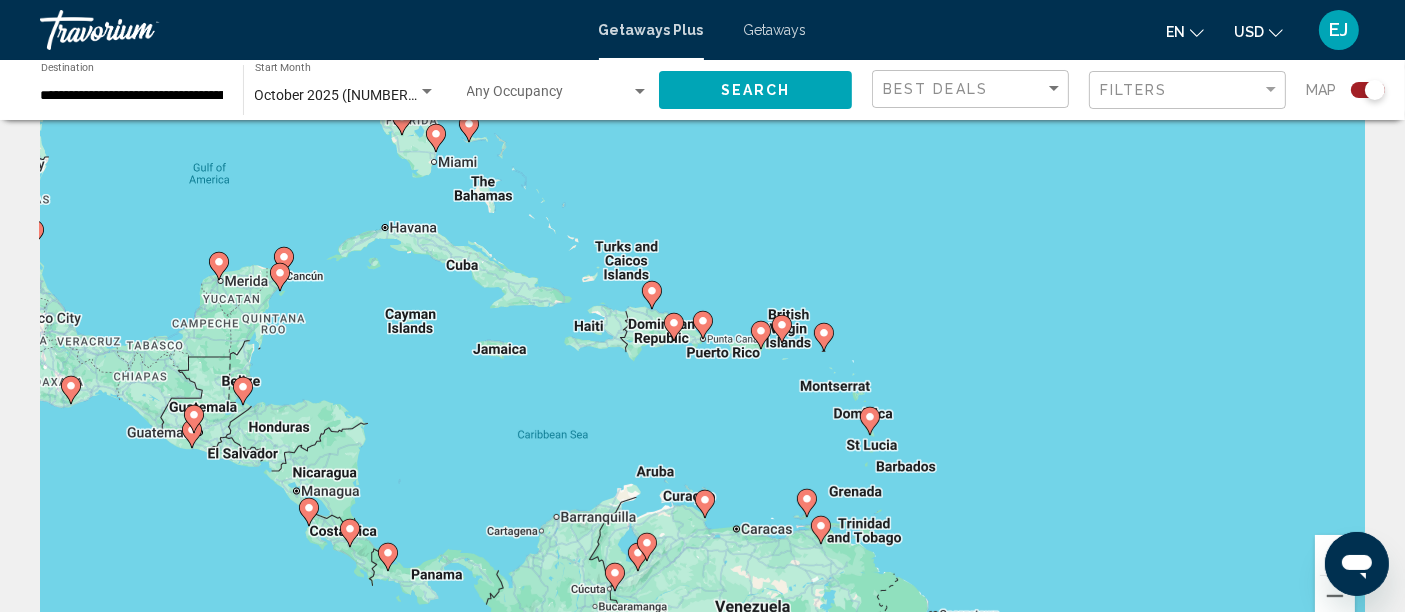 click 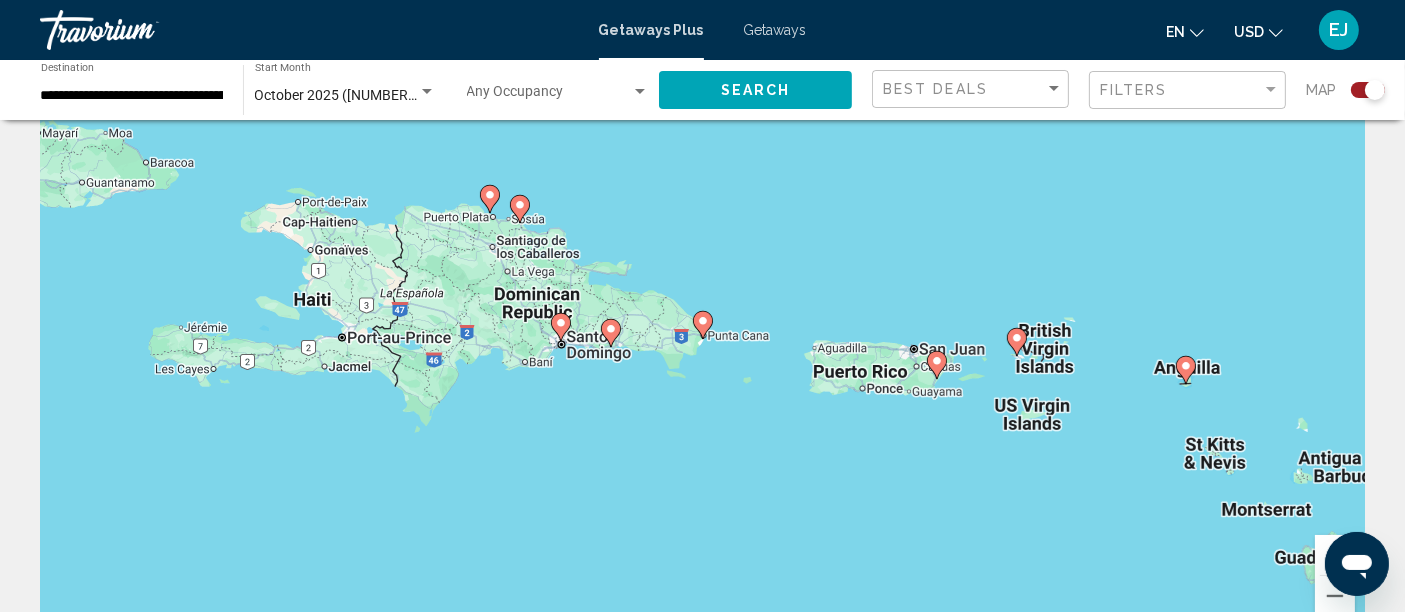 click 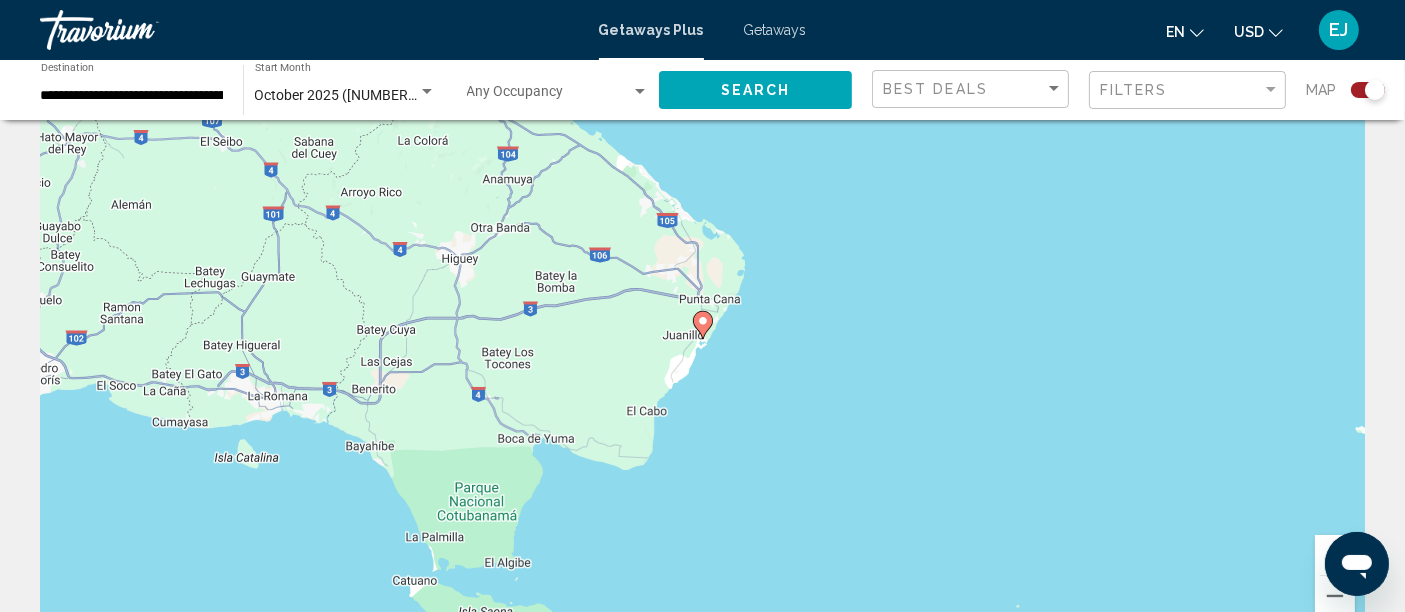 click 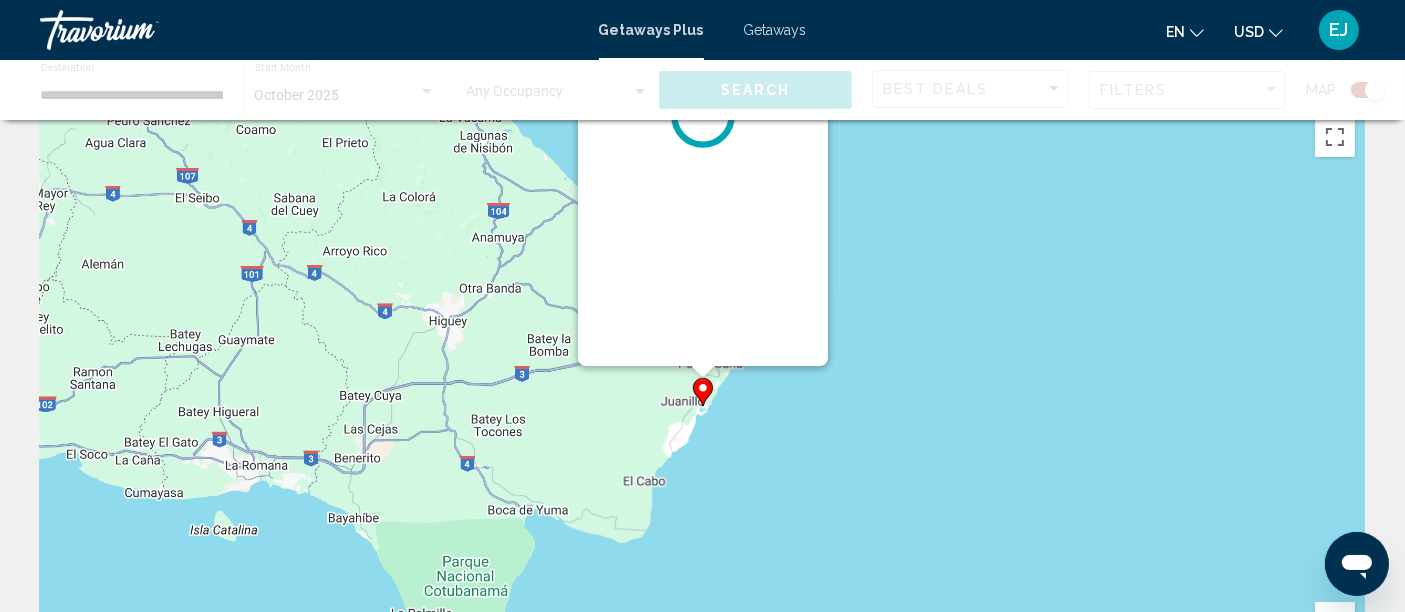 scroll, scrollTop: 0, scrollLeft: 0, axis: both 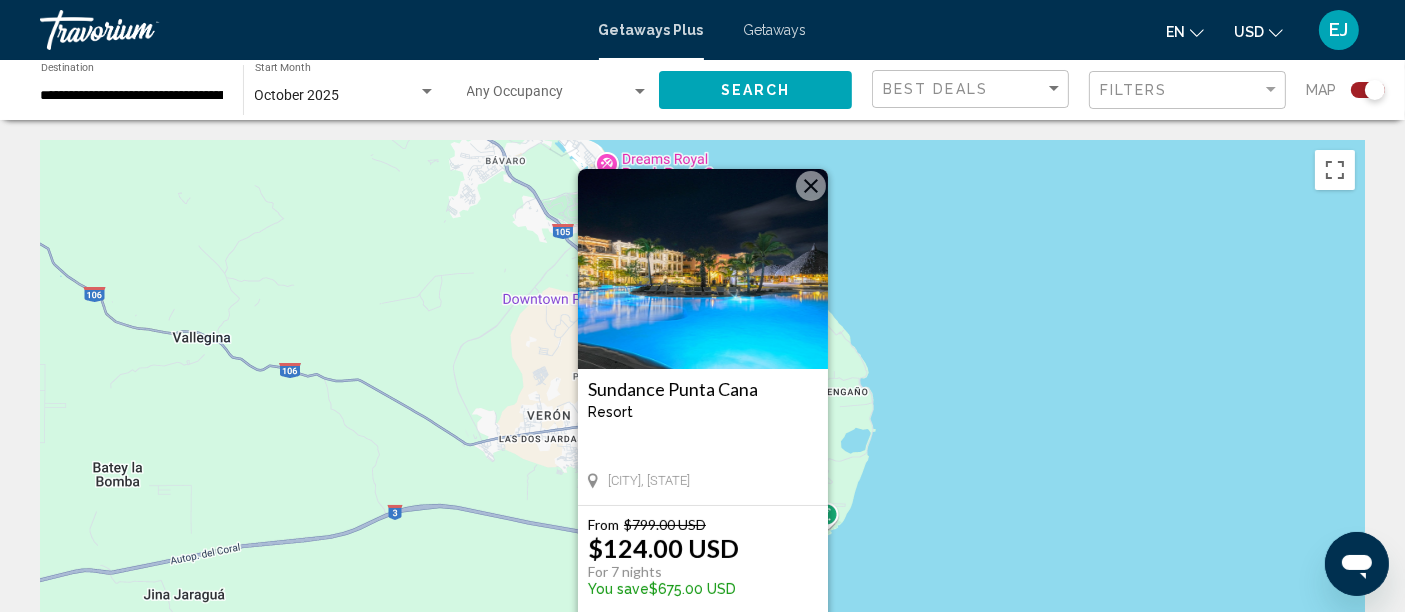 click on "Sundance Punta Cana" at bounding box center (703, 389) 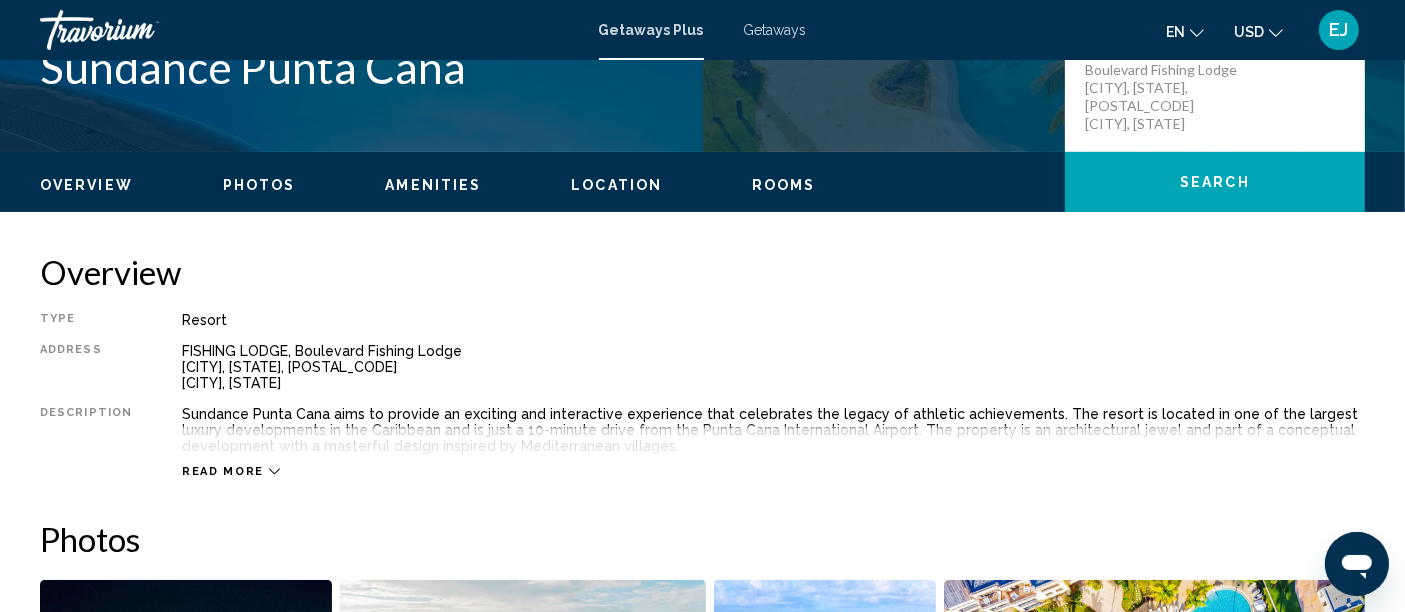 scroll, scrollTop: 512, scrollLeft: 0, axis: vertical 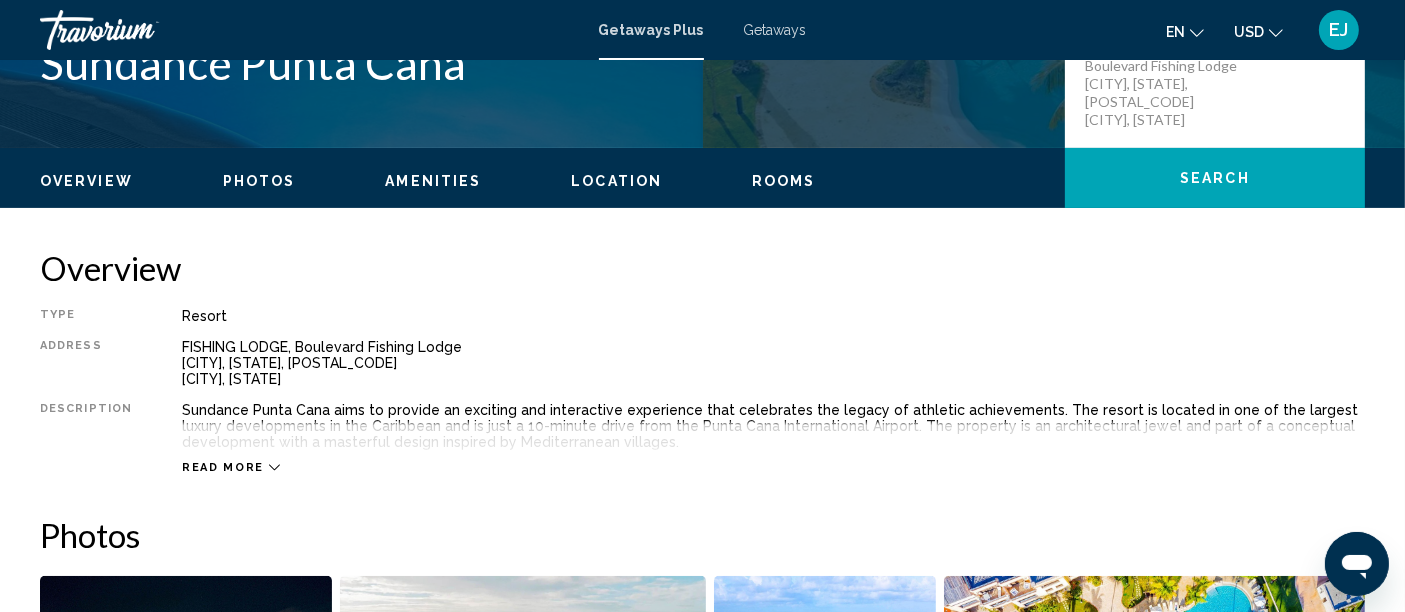 click on "Read more" at bounding box center [223, 467] 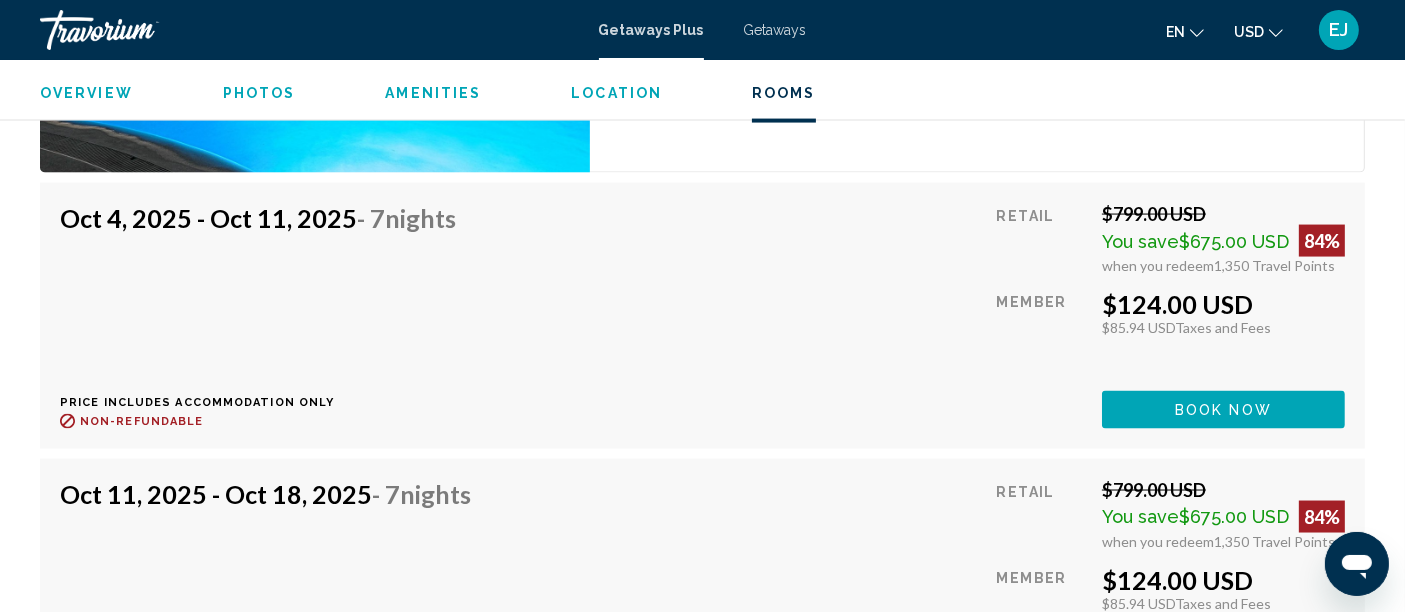 scroll, scrollTop: 3128, scrollLeft: 0, axis: vertical 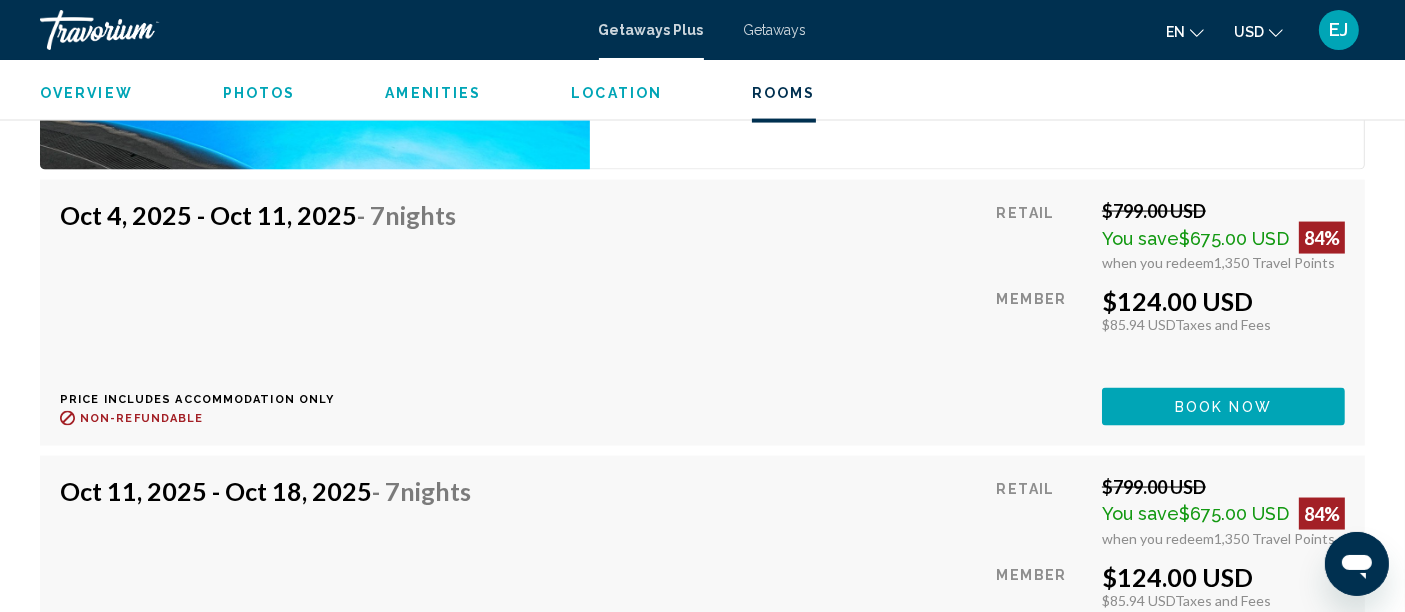 click 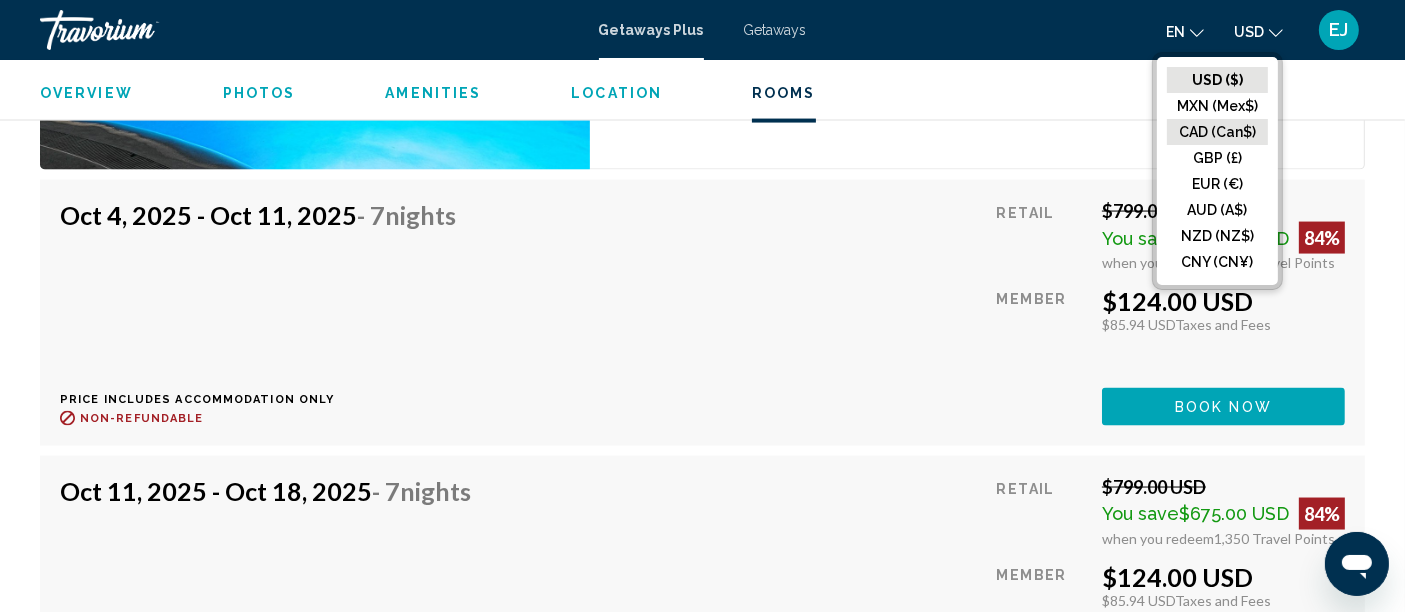 click on "CAD (Can$)" 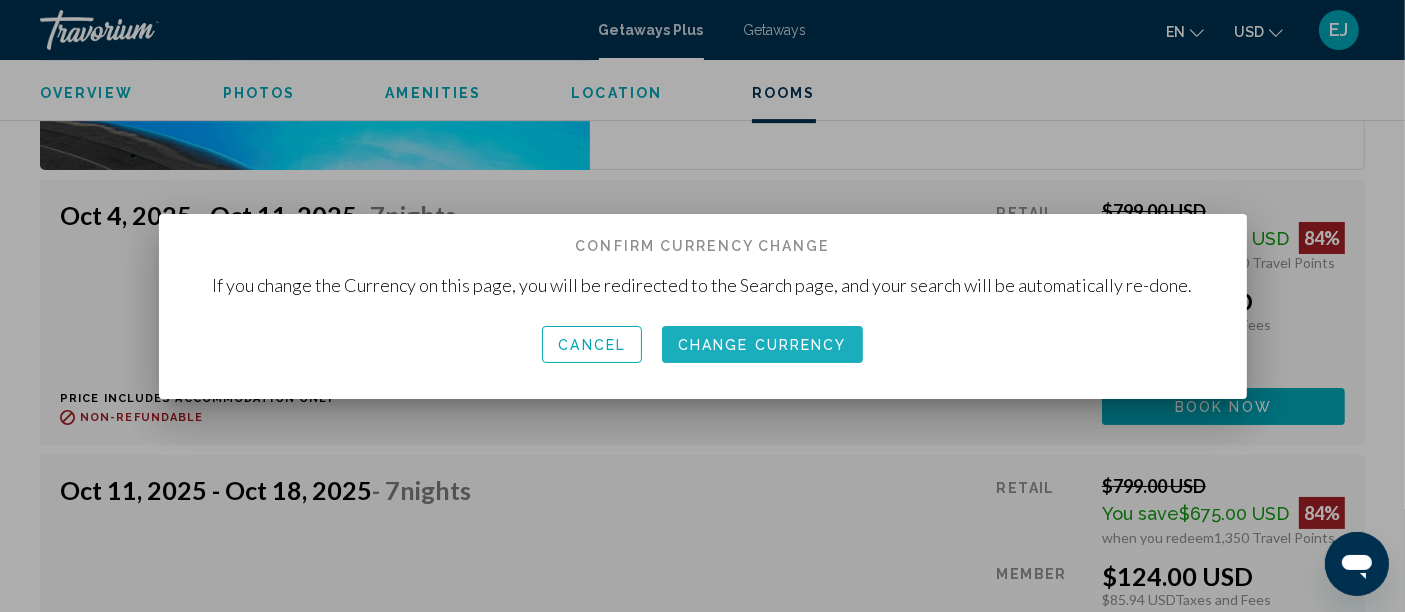 click on "Change Currency" at bounding box center [762, 345] 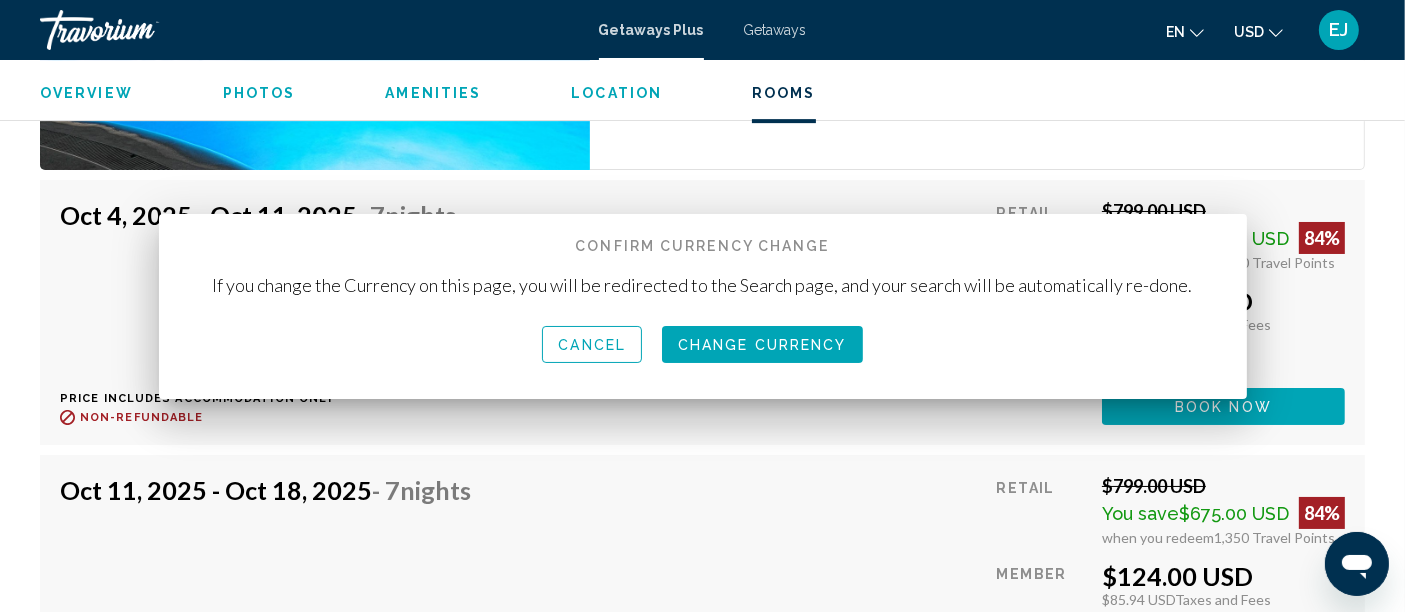 scroll, scrollTop: 3128, scrollLeft: 0, axis: vertical 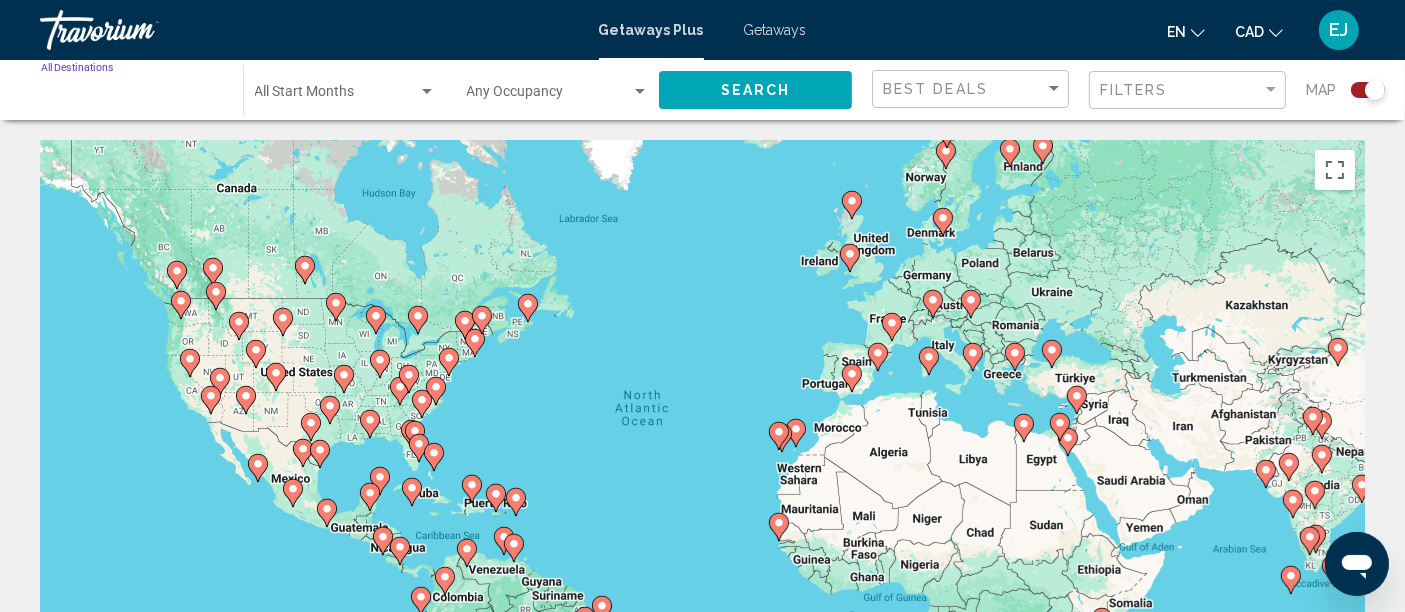 click on "Destination All Destinations" at bounding box center (132, 96) 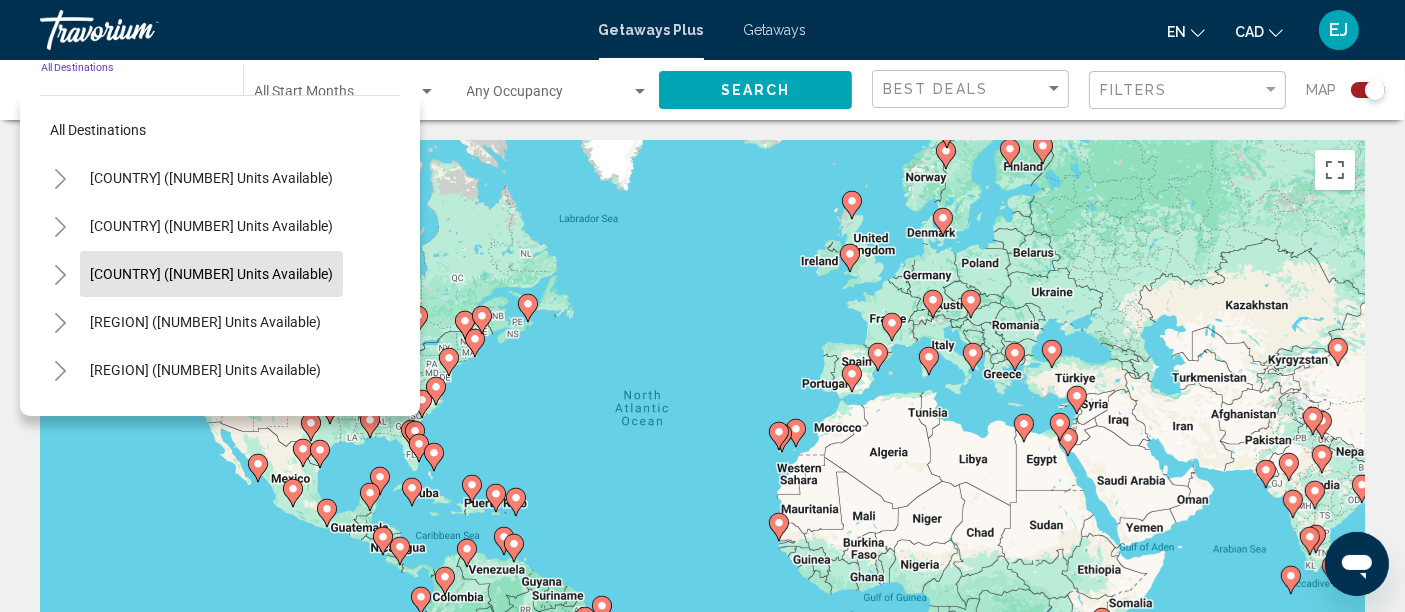 scroll, scrollTop: 62, scrollLeft: 0, axis: vertical 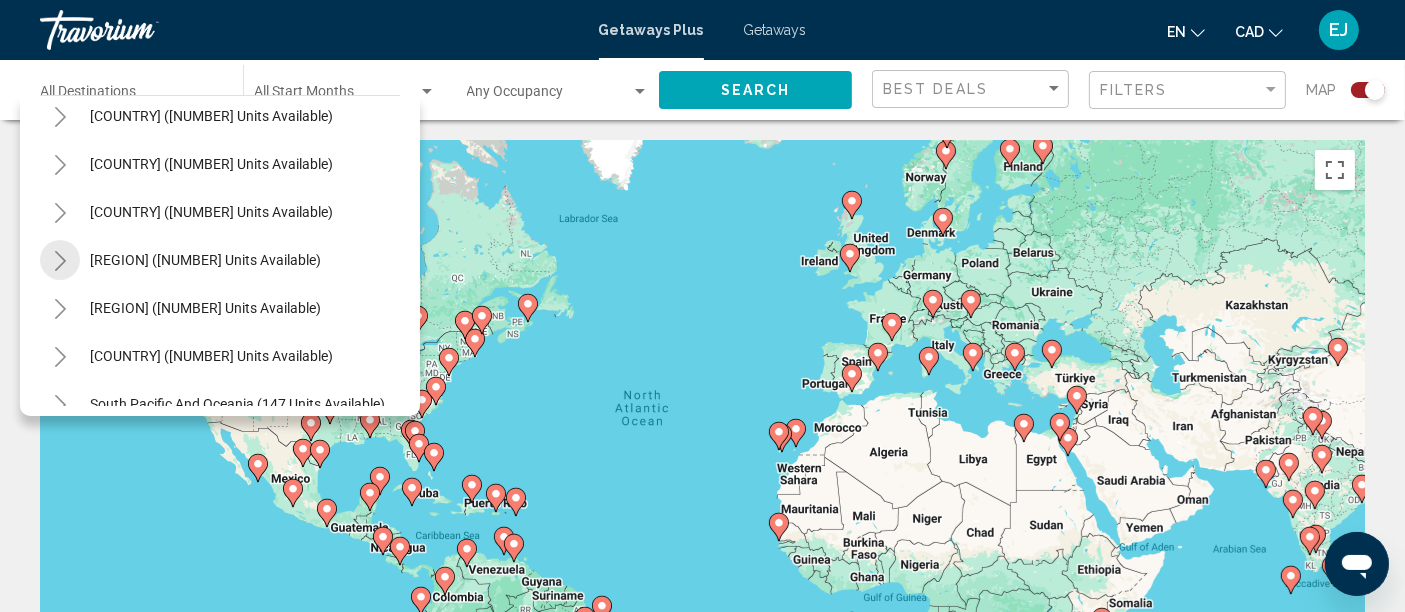 click 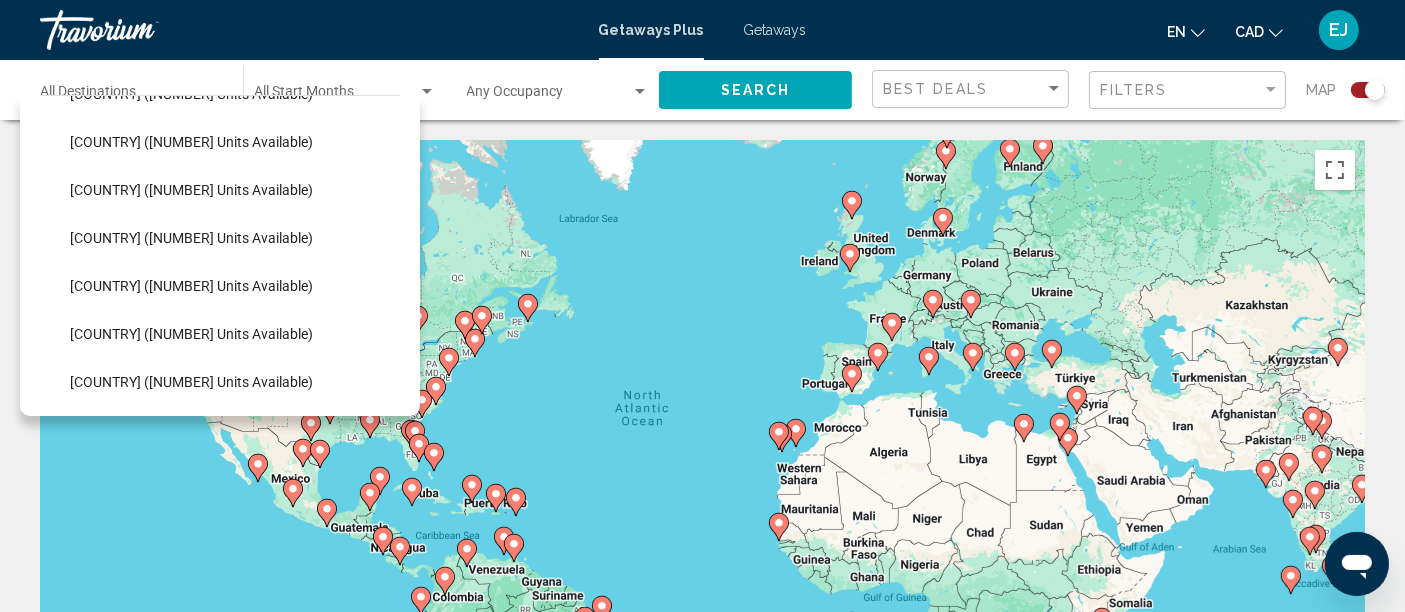 scroll, scrollTop: 332, scrollLeft: 0, axis: vertical 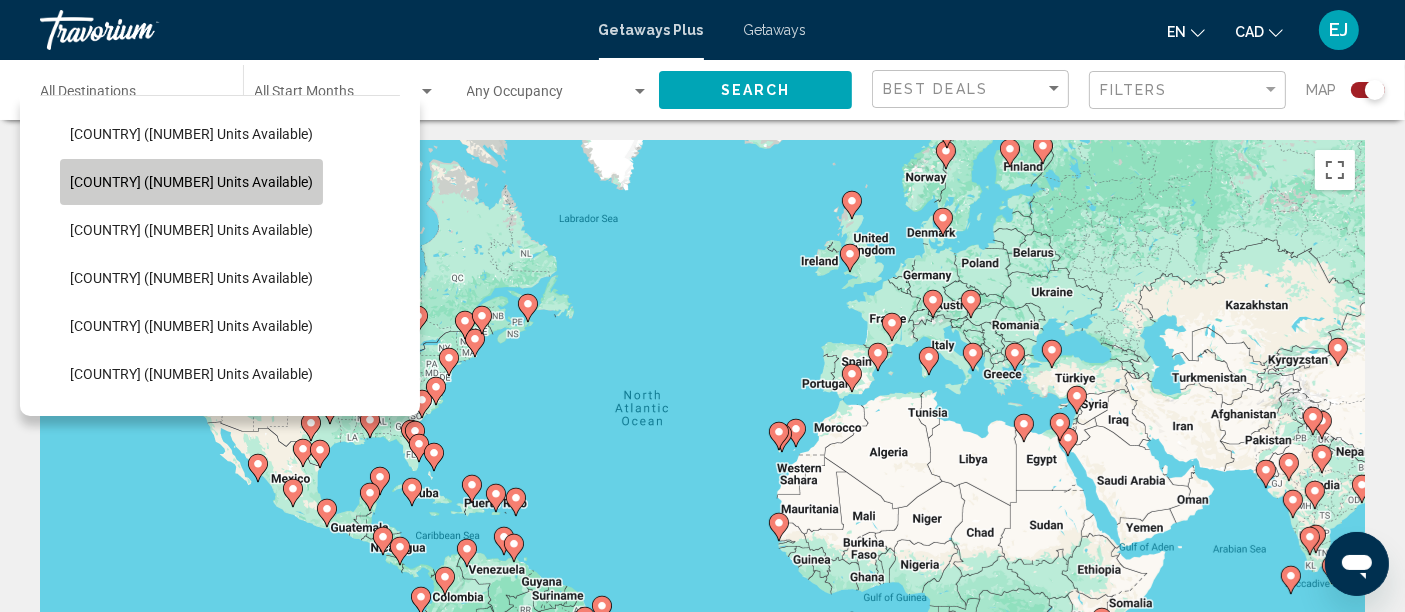 click on "[COUNTRY] ([NUMBER] units available)" 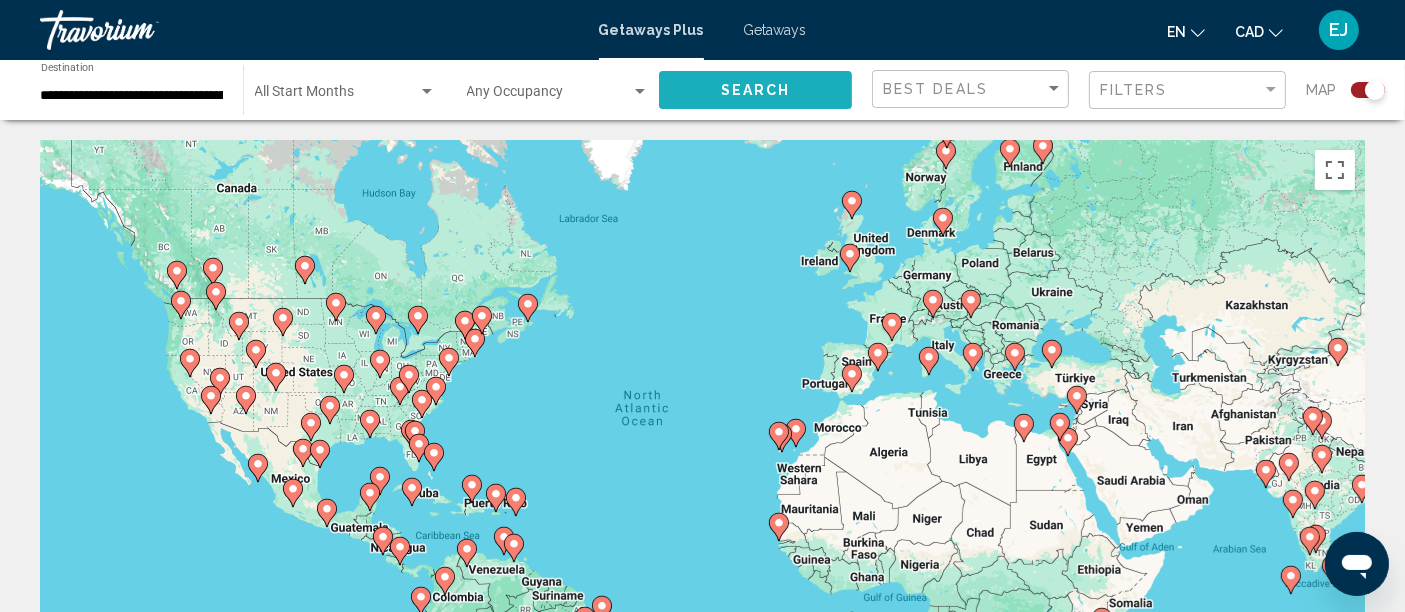 click on "Search" 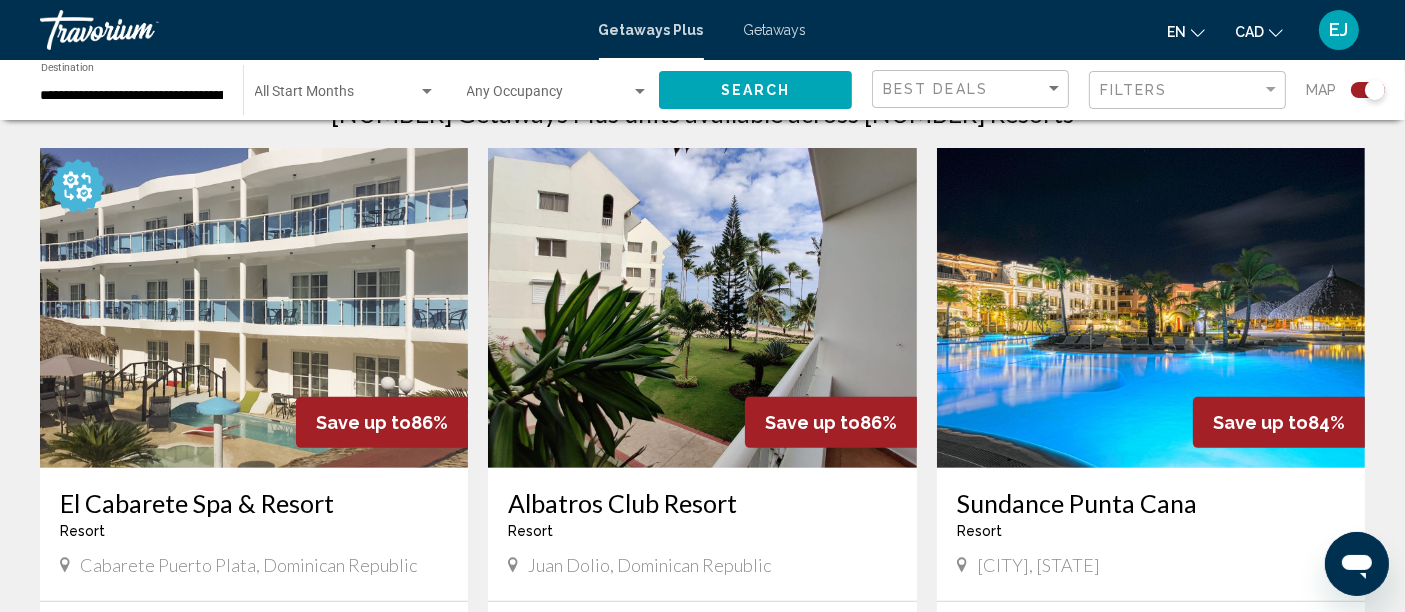scroll, scrollTop: 683, scrollLeft: 0, axis: vertical 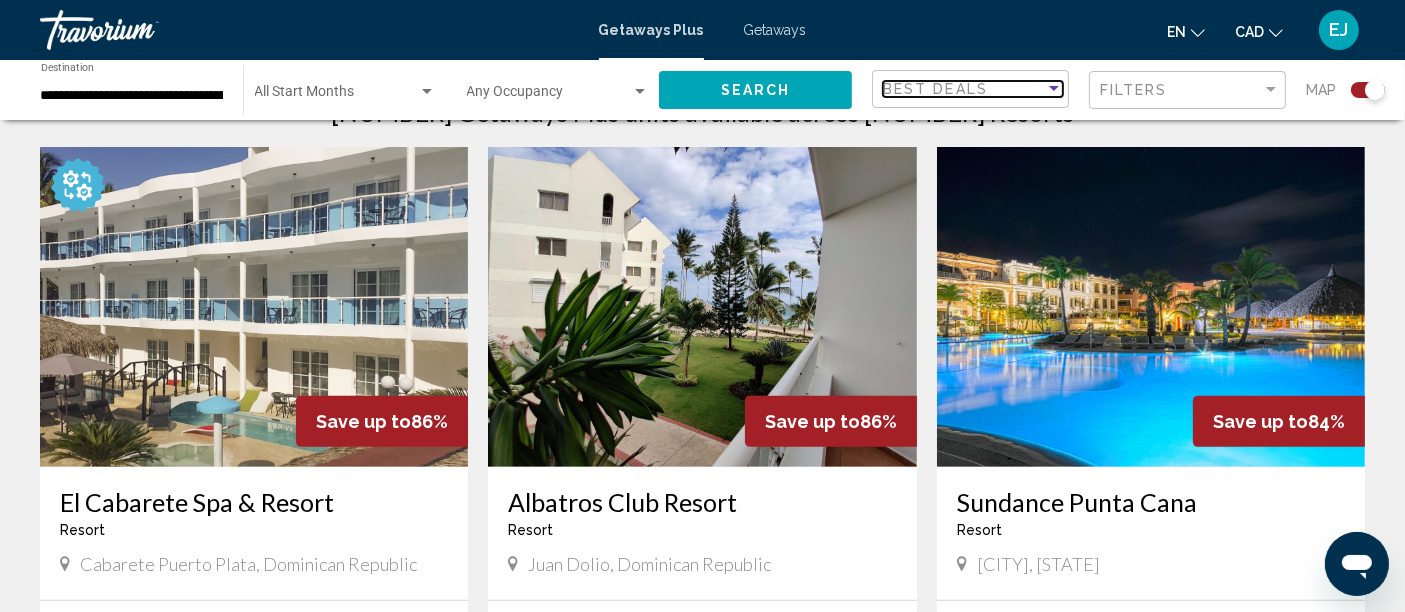 click on "Best Deals" at bounding box center [935, 89] 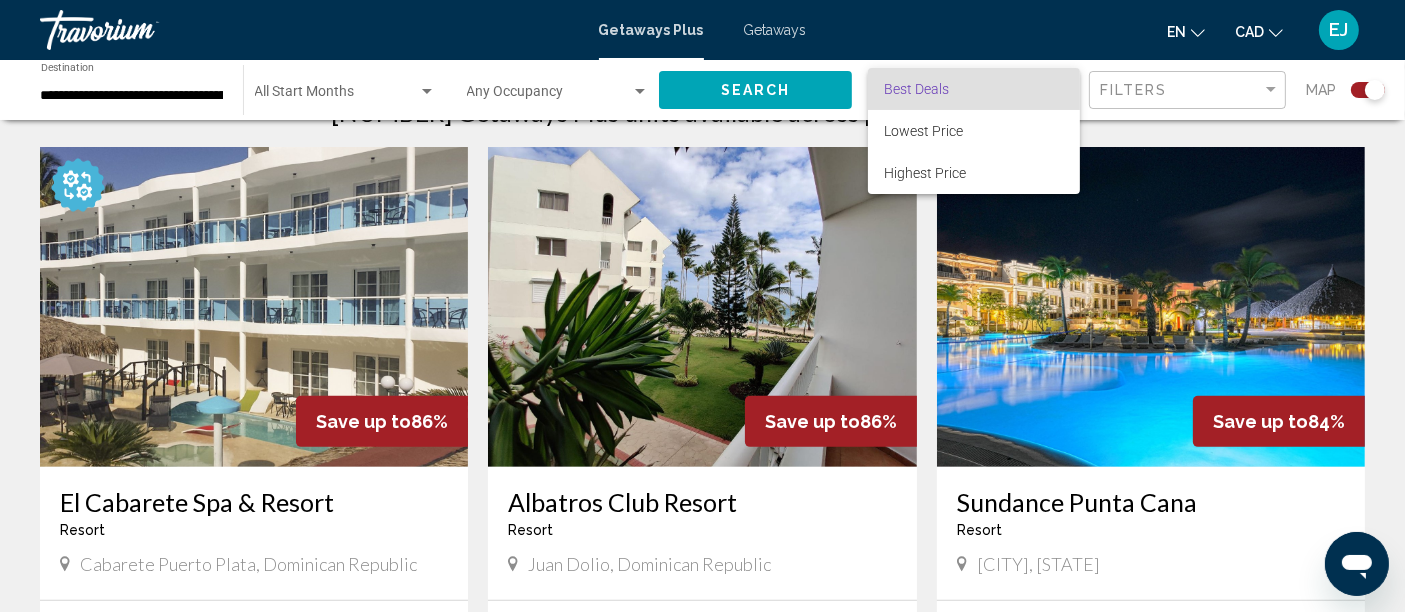 click at bounding box center (702, 306) 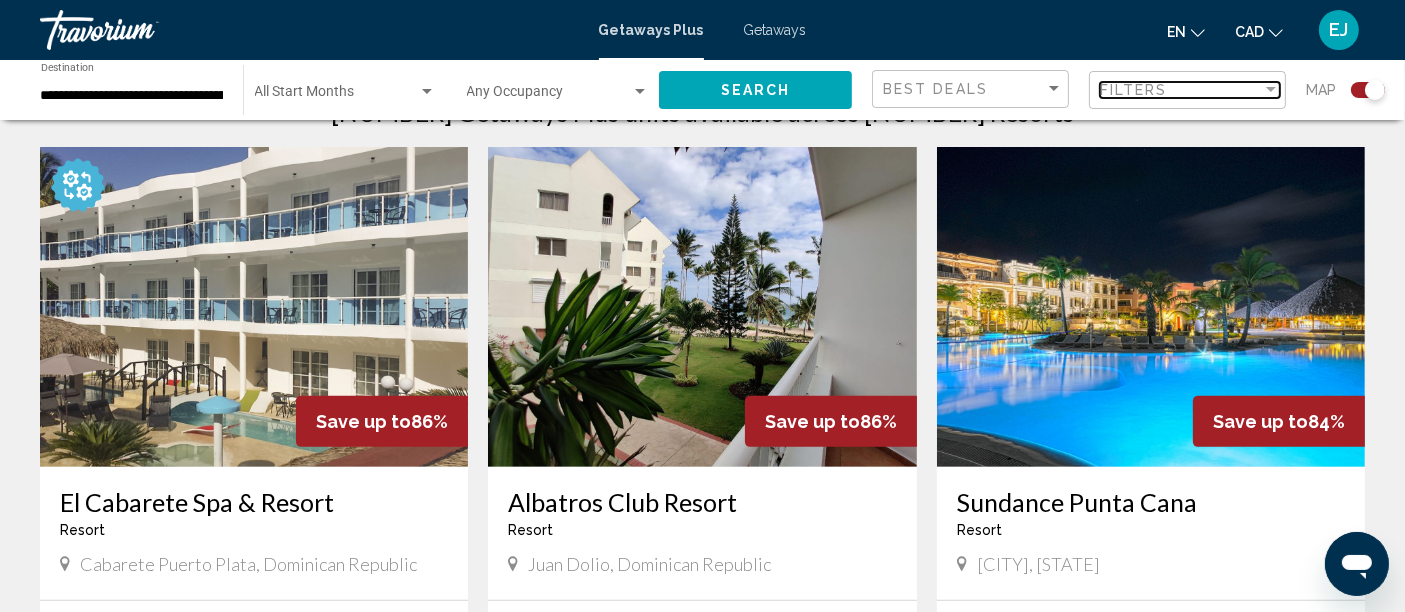 click on "Filters" at bounding box center (1134, 90) 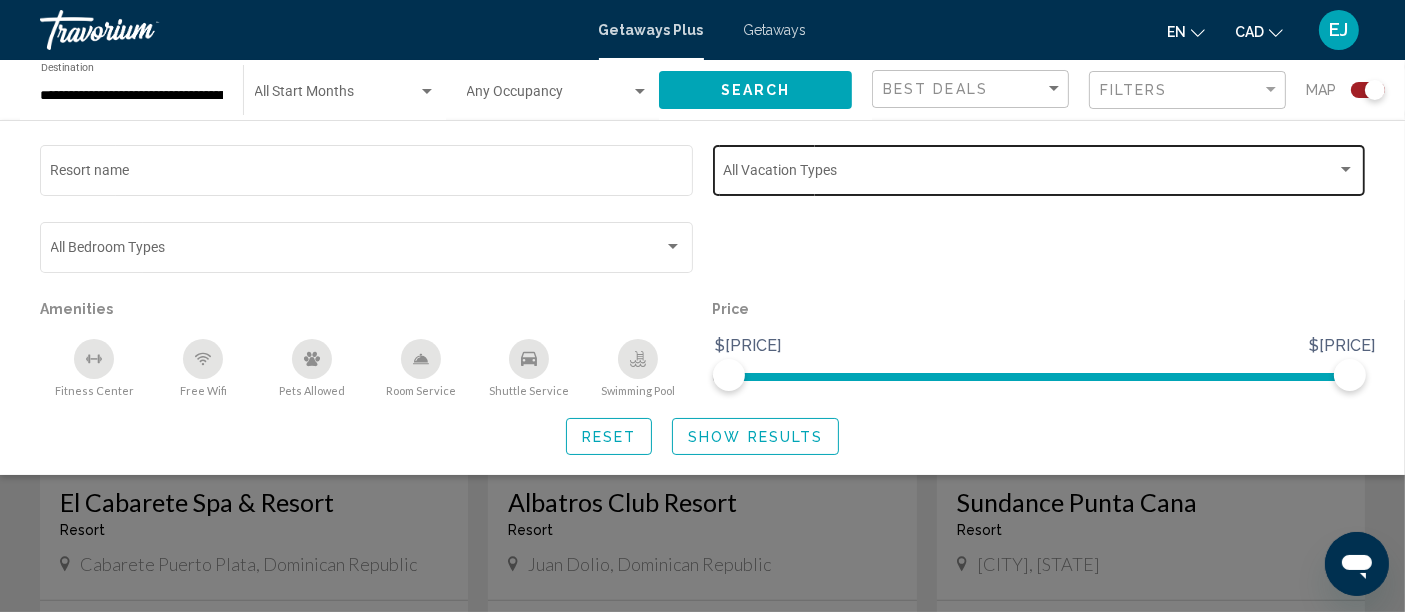 click on "Vacation Types All Vacation Types" 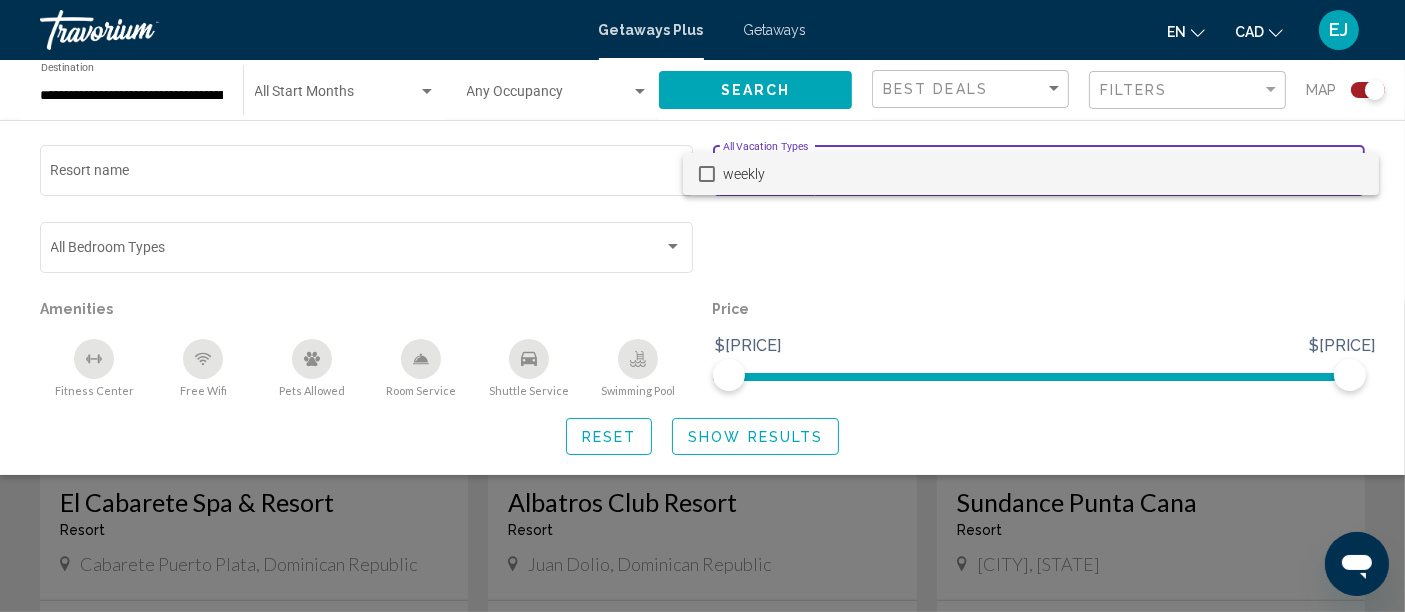 click at bounding box center (702, 306) 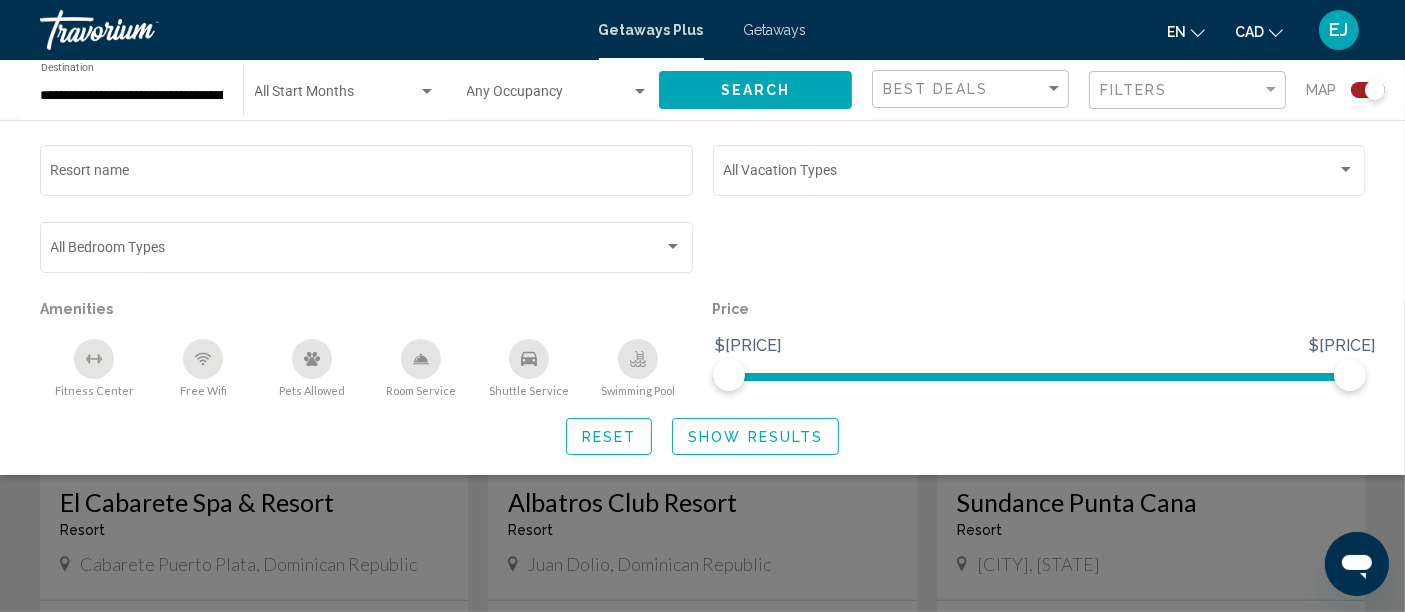 click on "Reset Show Results" 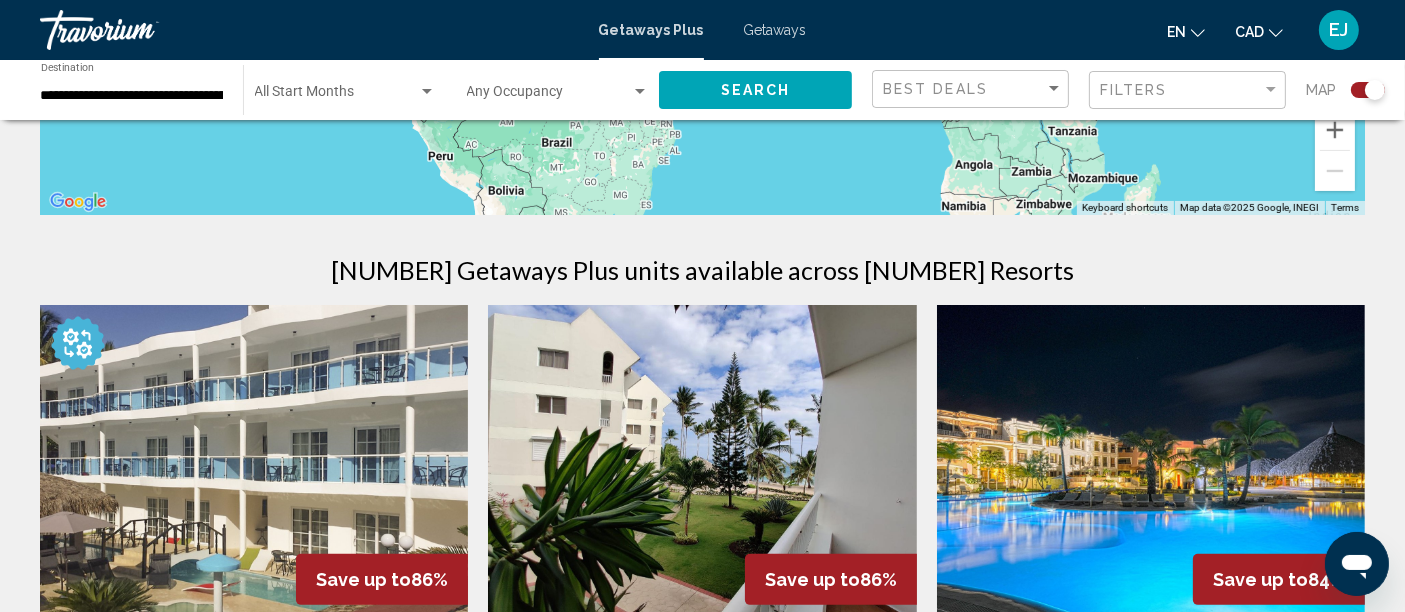scroll, scrollTop: 491, scrollLeft: 0, axis: vertical 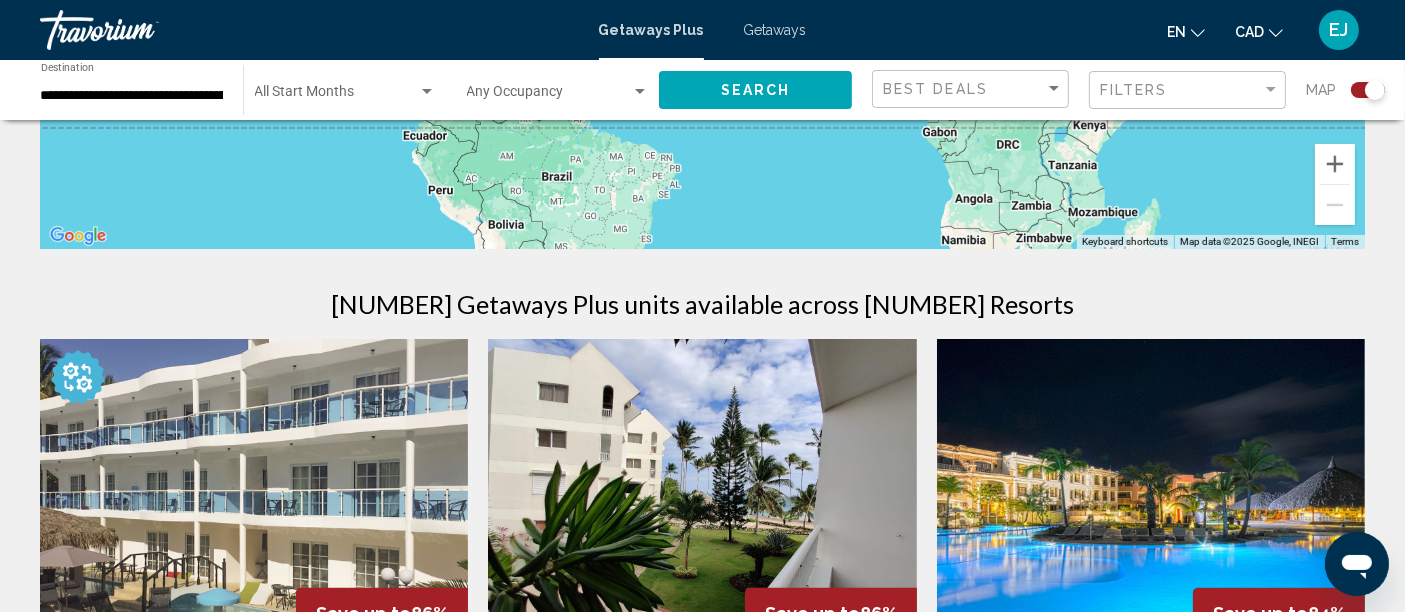click on "GetawaysPlus  Getaways en
English Español Français Italiano Português русский CAD
USD ($) MXN (Mex$) CAD (Can$) GBP (£) EUR (€) AUD (A$) NZD (NZ$) CNY (CN¥) EJ Login" at bounding box center (702, 30) 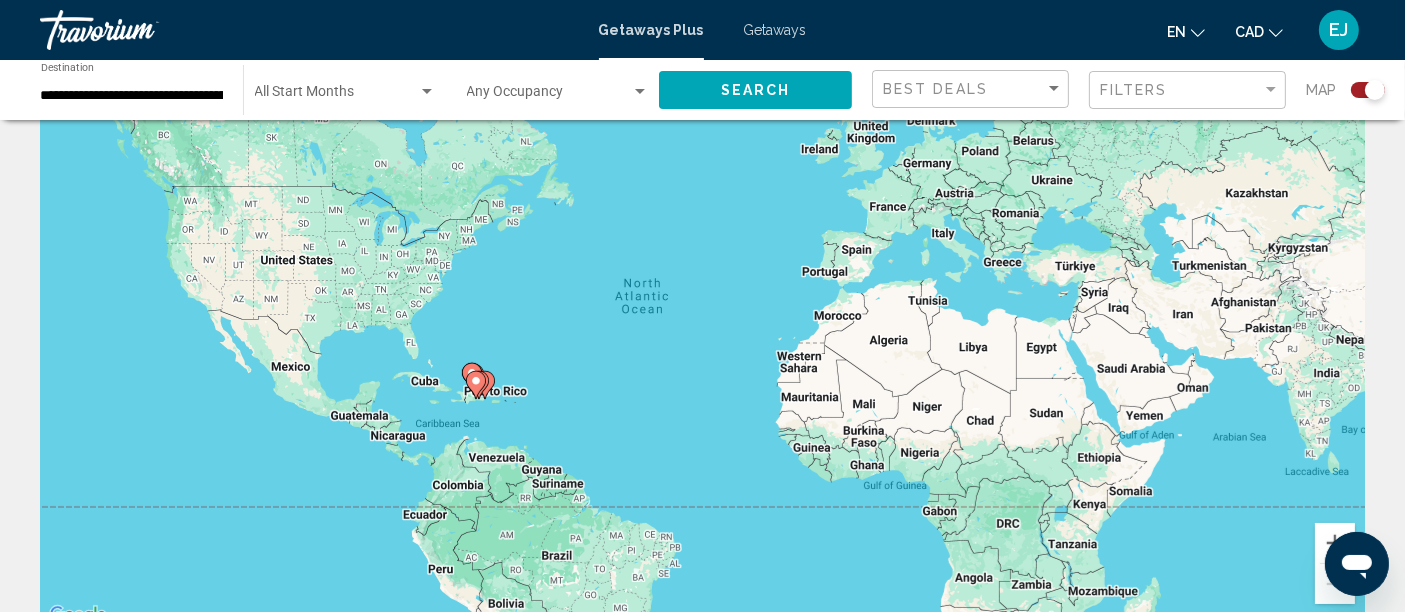 scroll, scrollTop: 108, scrollLeft: 0, axis: vertical 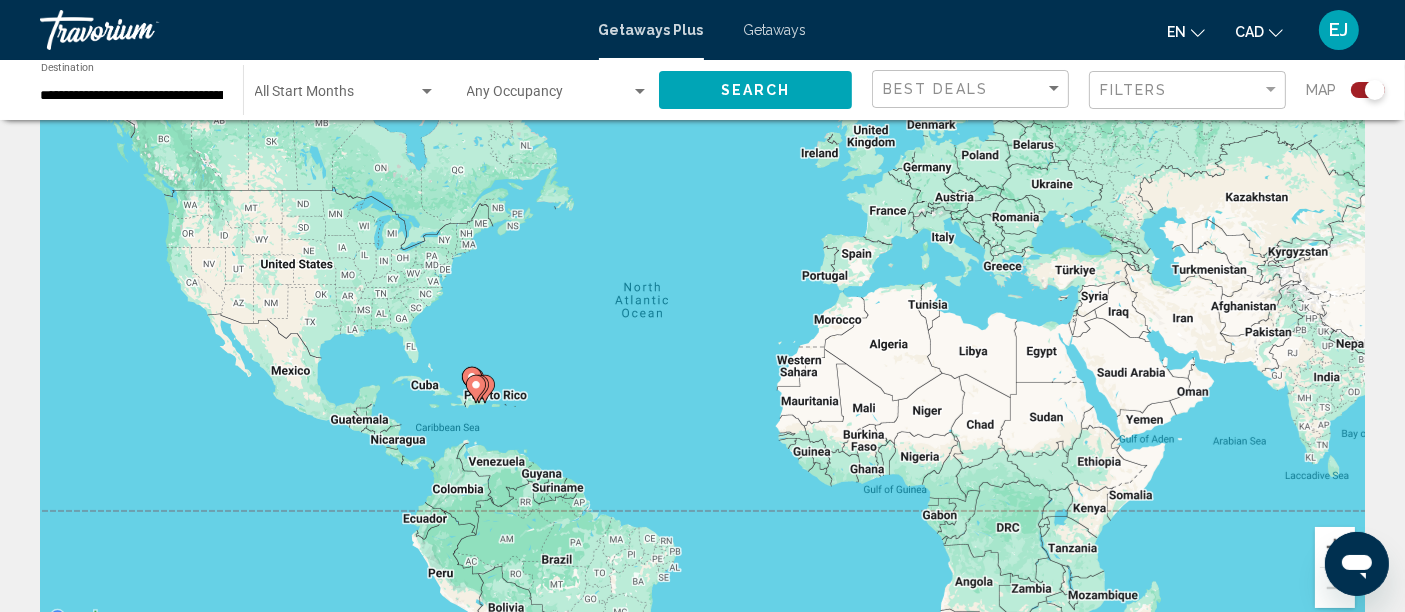 click on "Getaways" at bounding box center (775, 30) 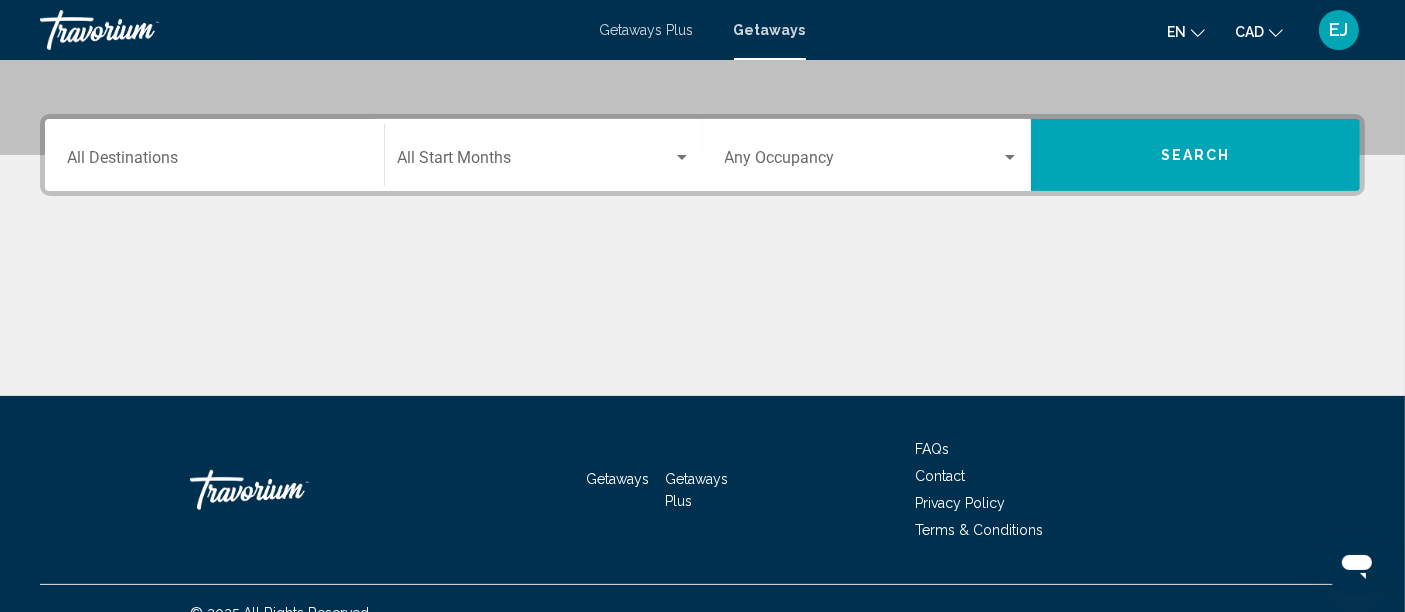 scroll, scrollTop: 457, scrollLeft: 0, axis: vertical 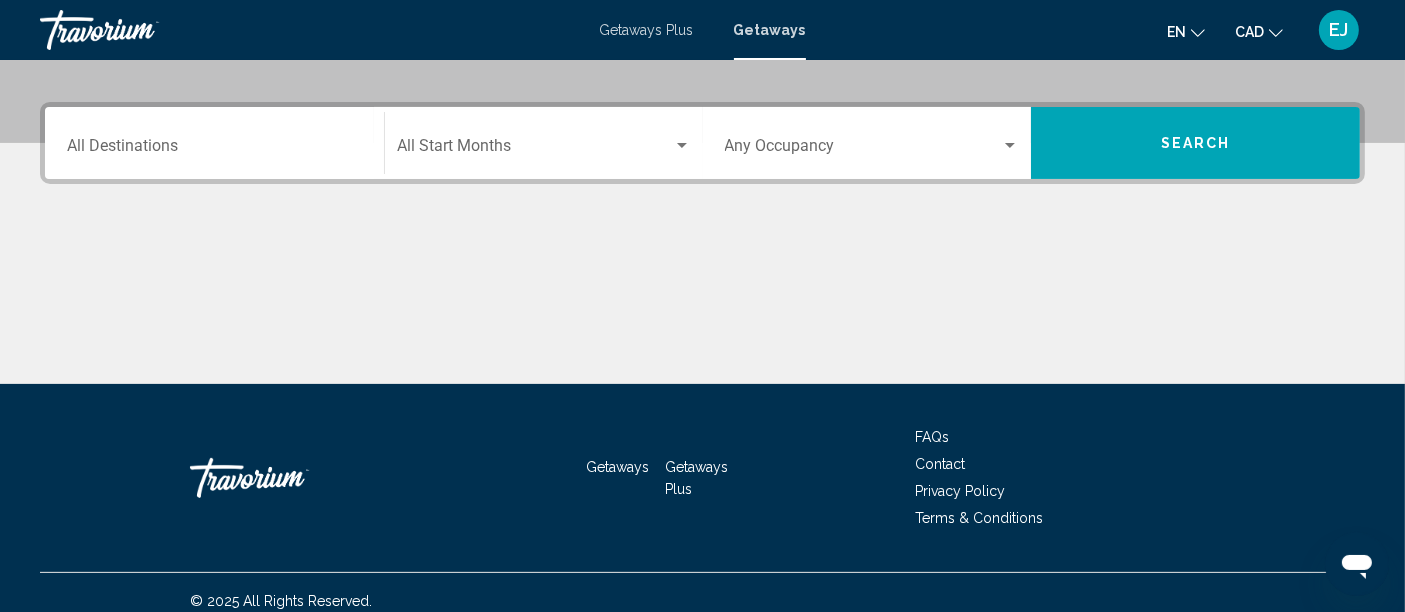 click on "Destination All Destinations" at bounding box center [214, 150] 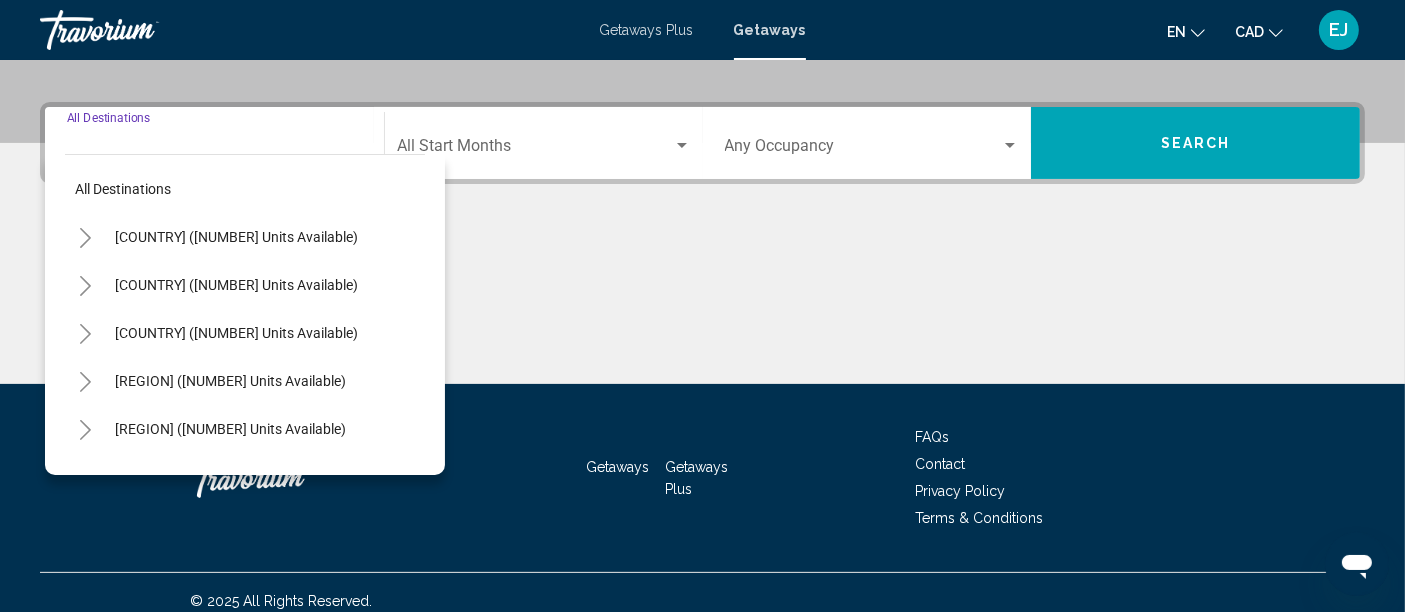 scroll, scrollTop: 471, scrollLeft: 0, axis: vertical 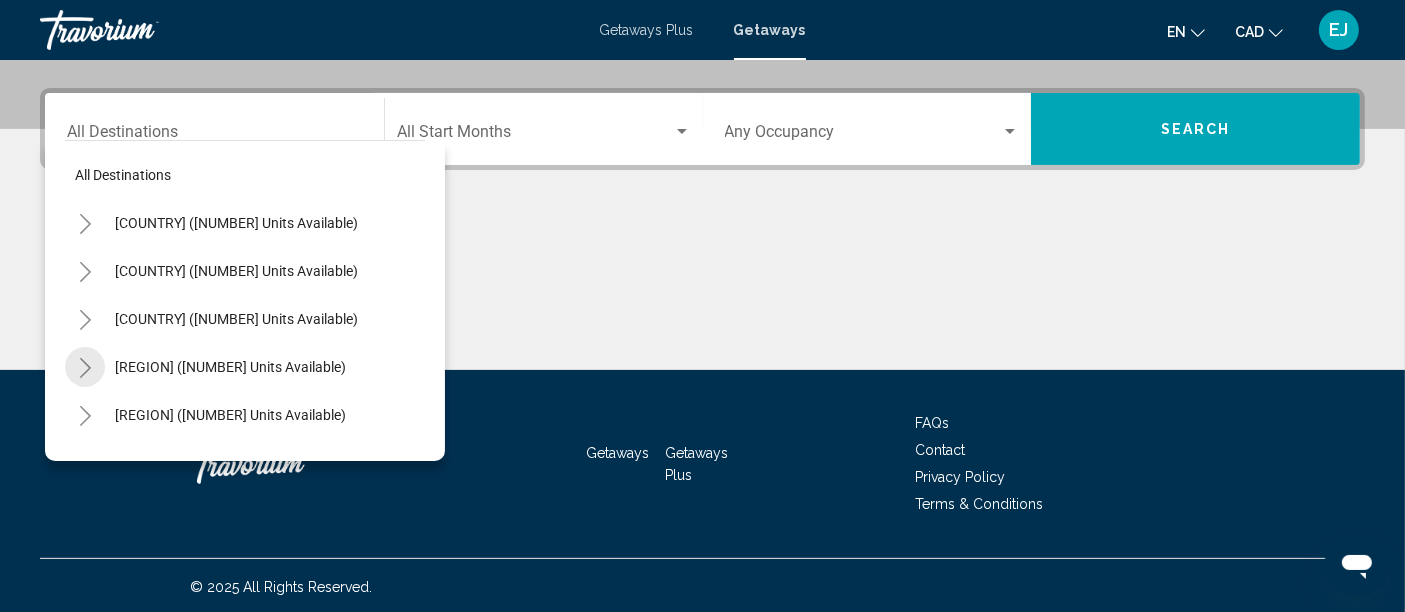 click 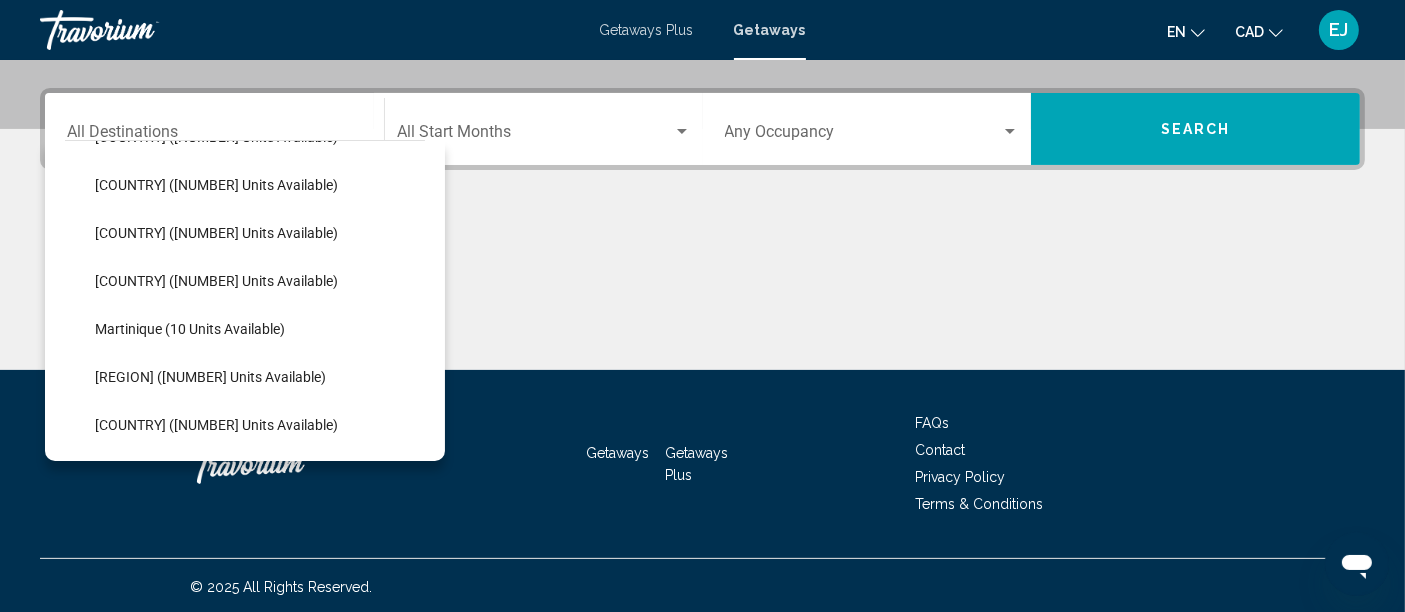 scroll, scrollTop: 332, scrollLeft: 0, axis: vertical 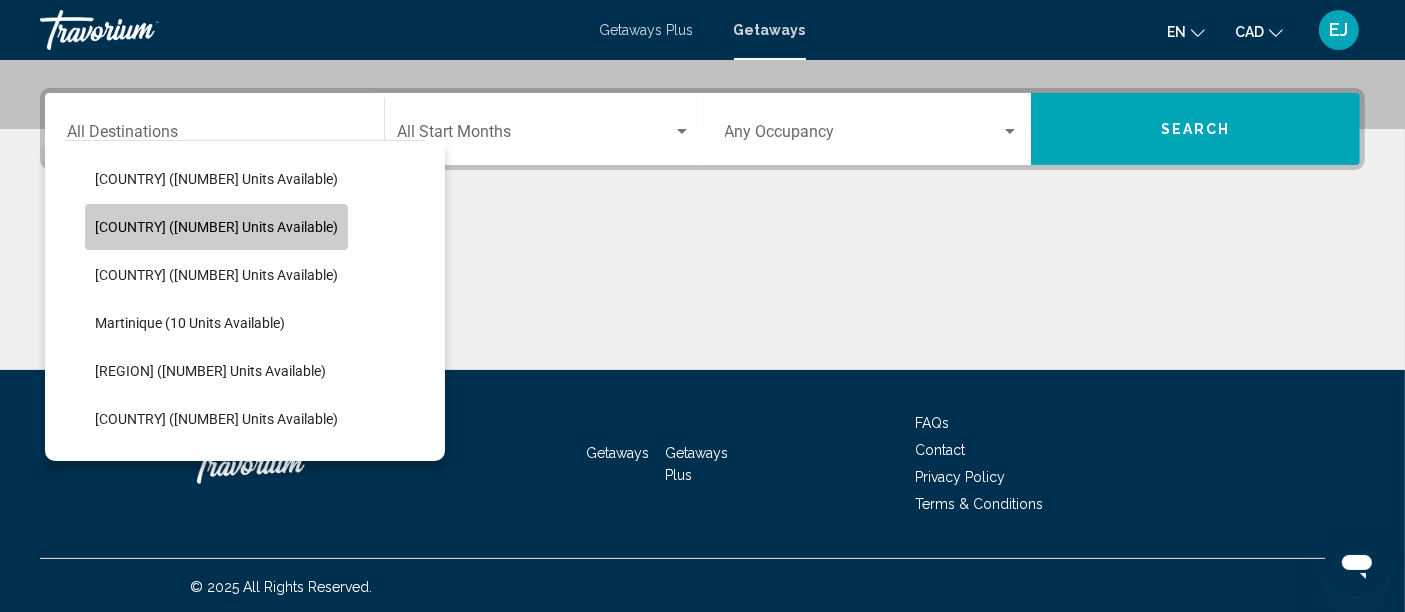 click on "[COUNTRY] ([NUMBER] units available)" 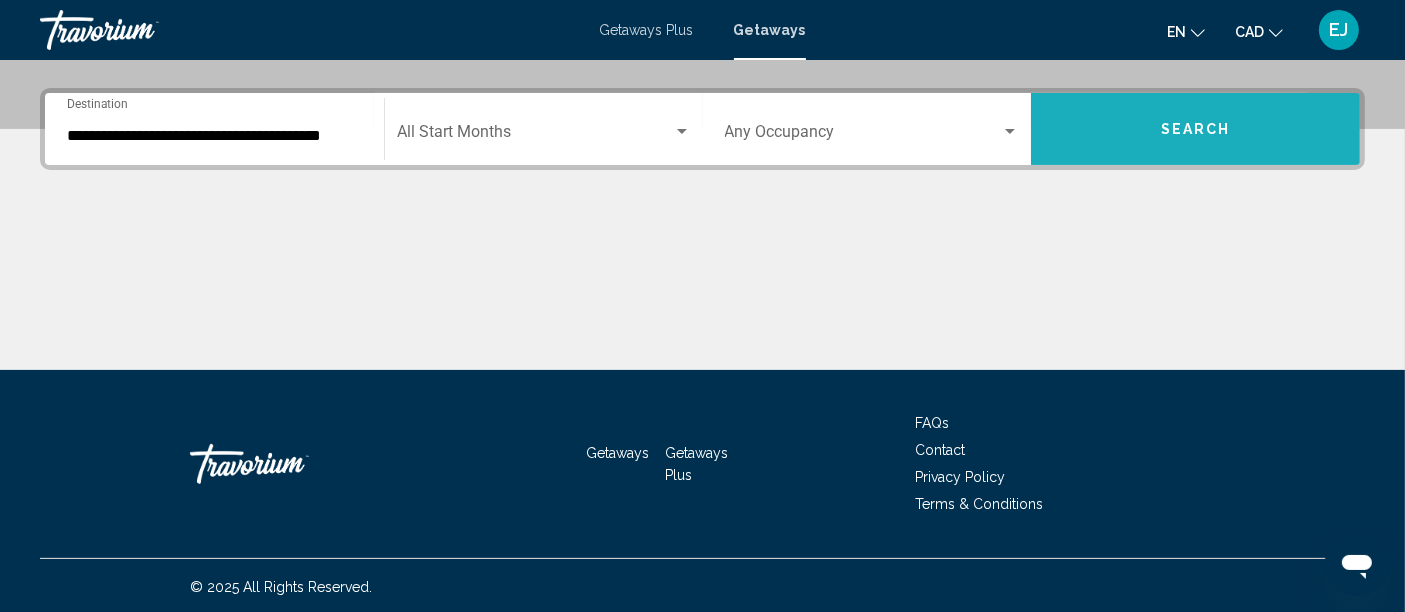 click on "Search" at bounding box center [1195, 129] 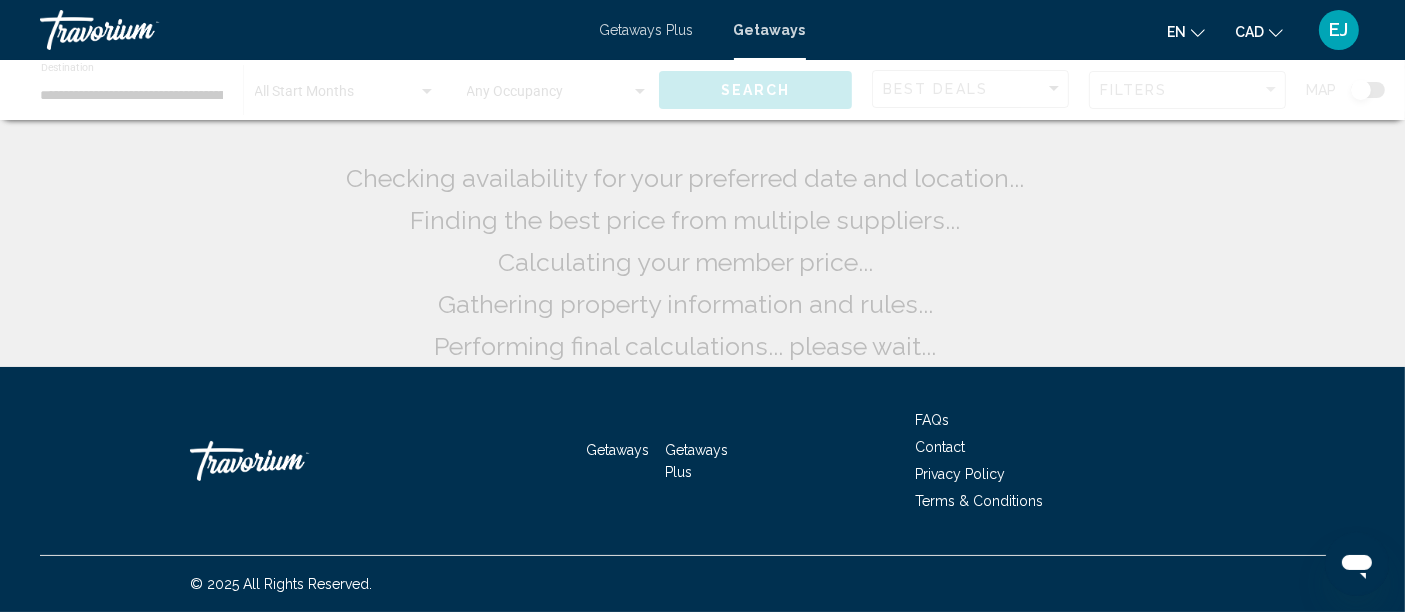 scroll, scrollTop: 0, scrollLeft: 0, axis: both 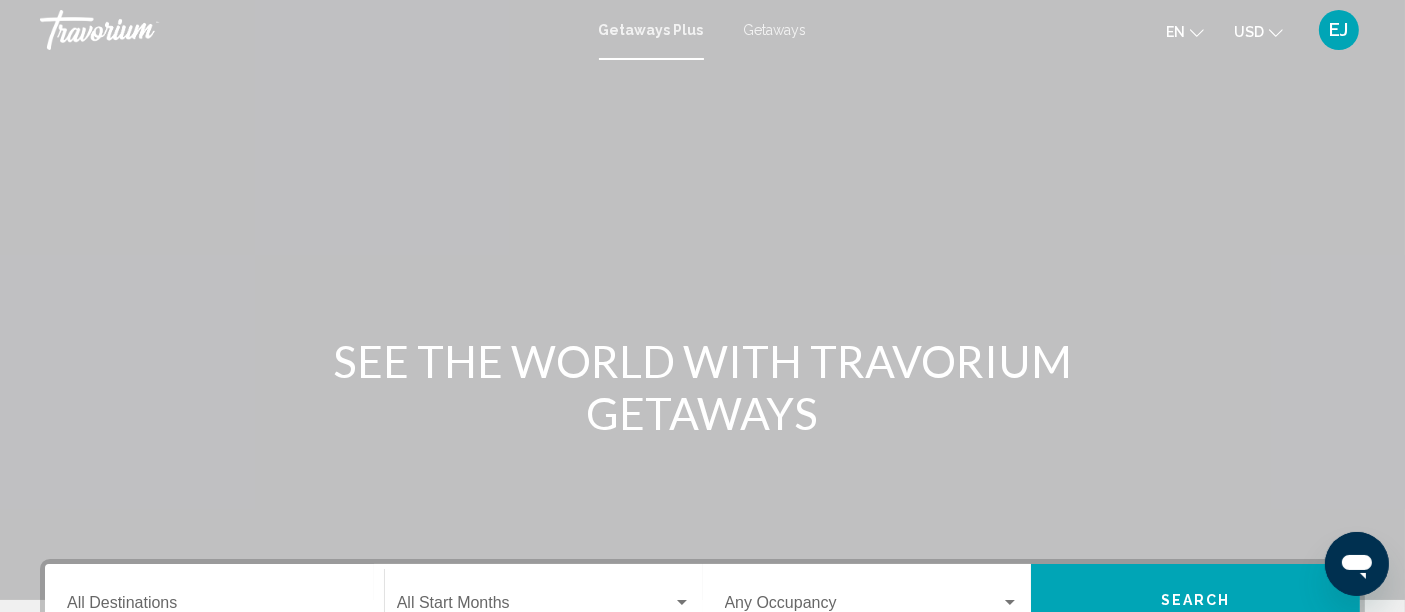click on "Getaways" at bounding box center [775, 30] 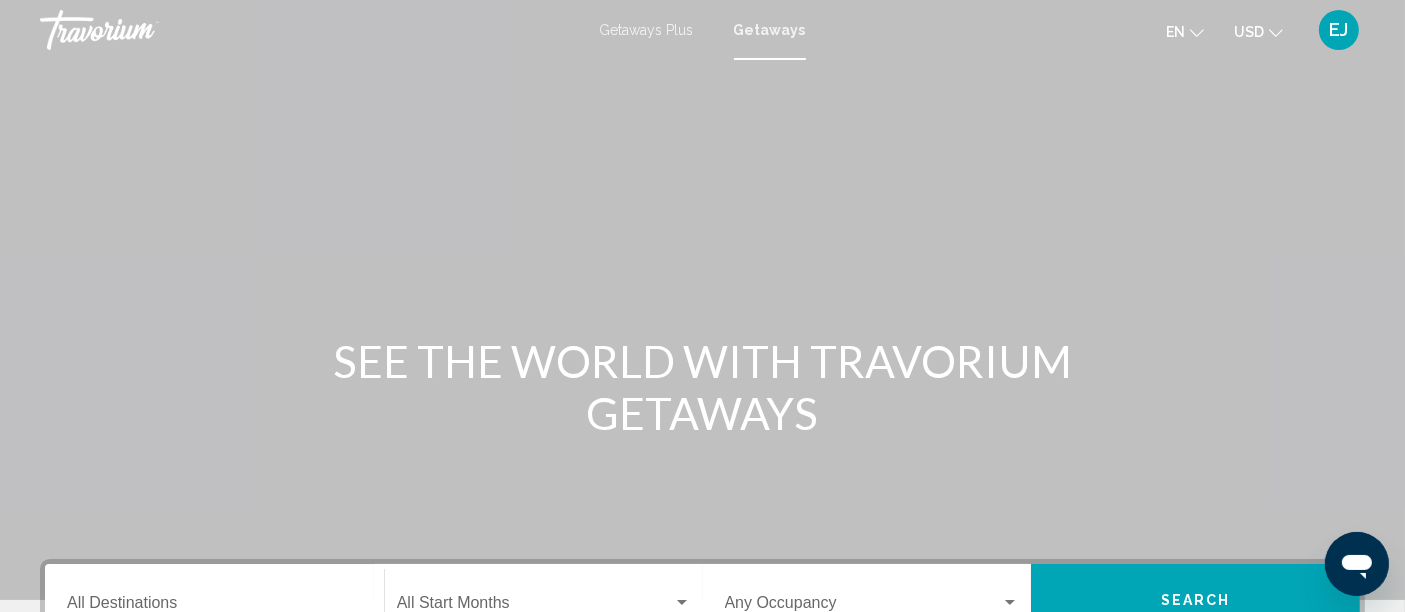 click on "USD" 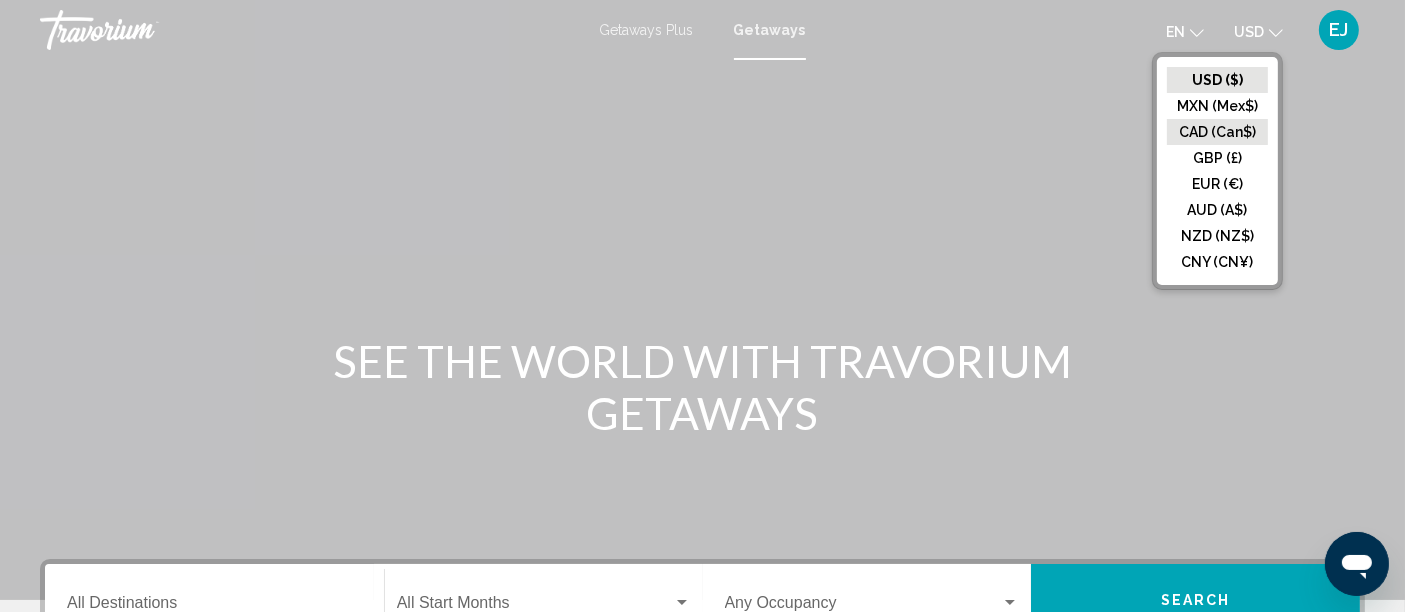 click on "CAD (Can$)" 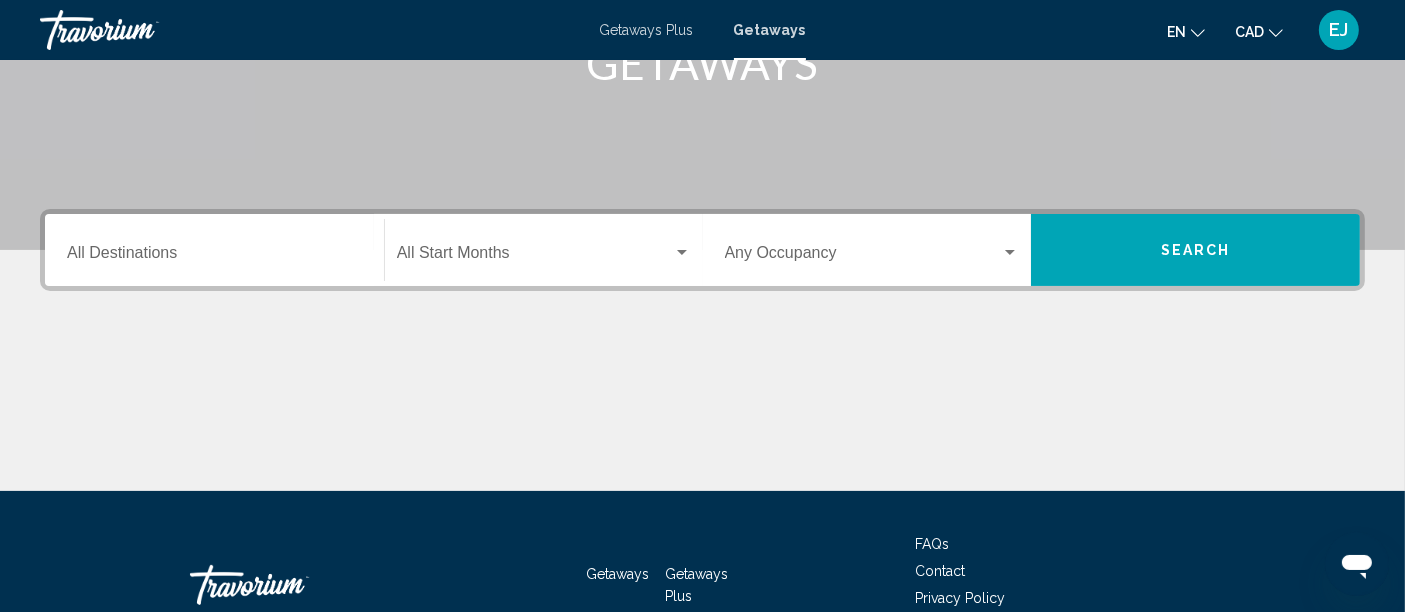 click on "Destination All Destinations" at bounding box center [214, 250] 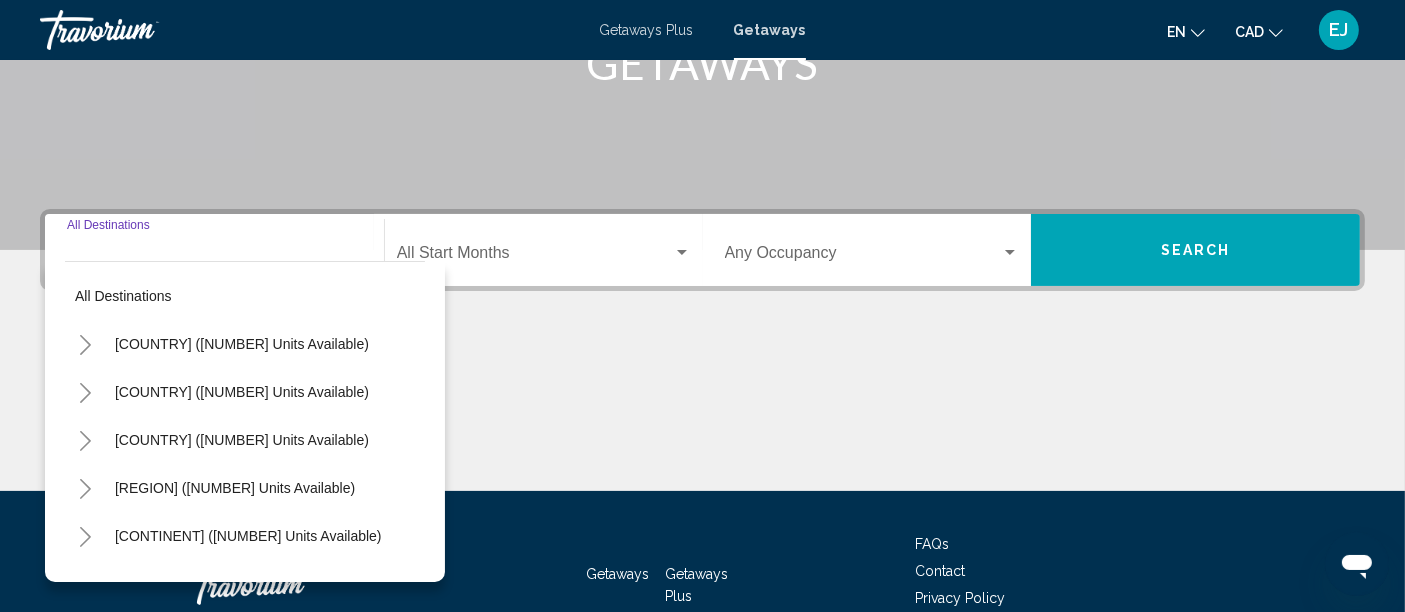 scroll, scrollTop: 471, scrollLeft: 0, axis: vertical 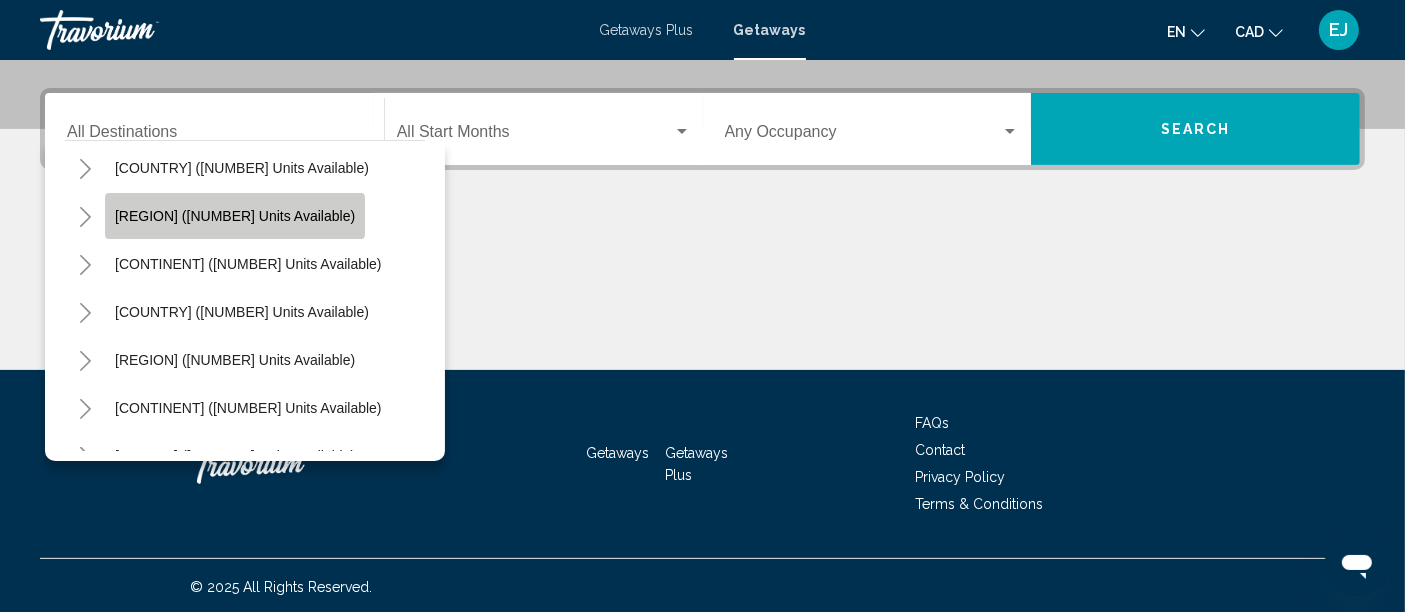 click on "[REGION] ([NUMBER] units available)" 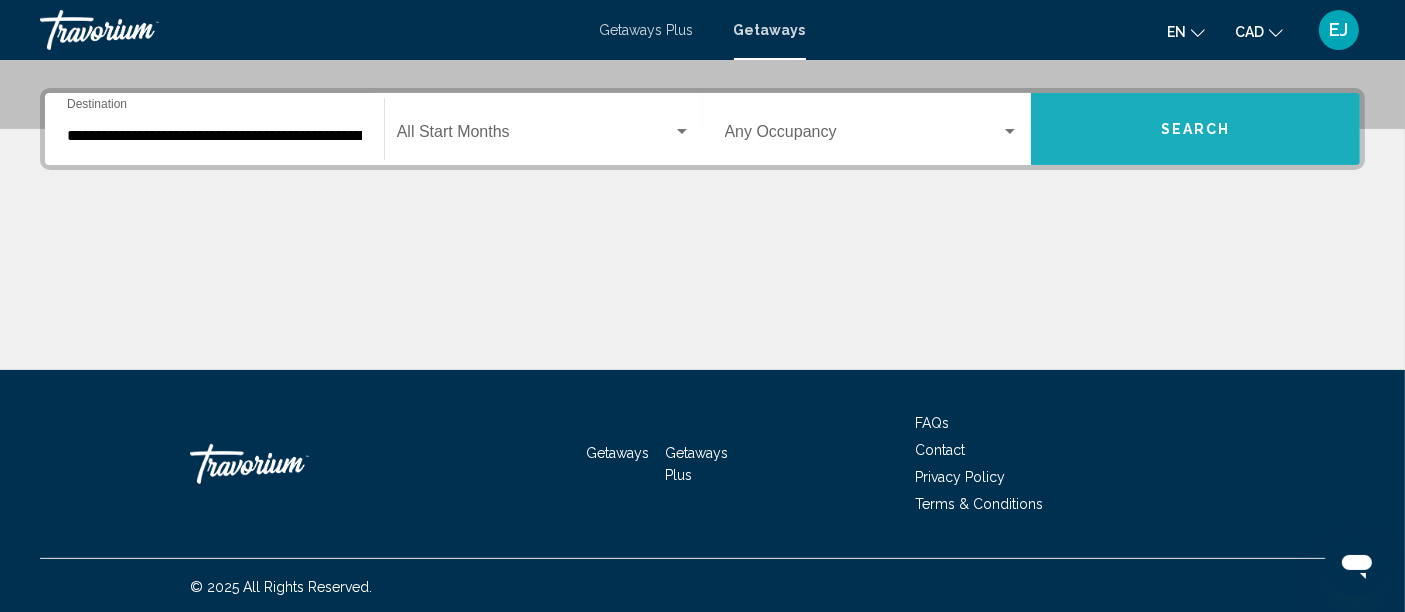 click on "Search" at bounding box center (1195, 129) 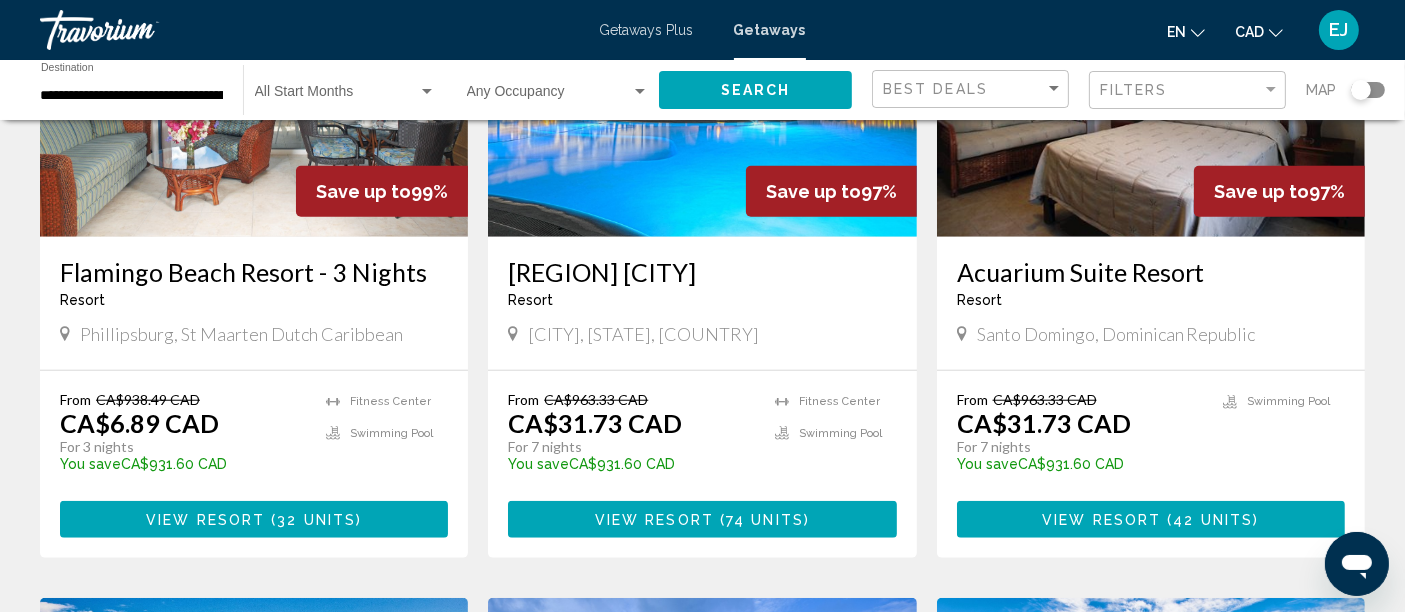 scroll, scrollTop: 1710, scrollLeft: 0, axis: vertical 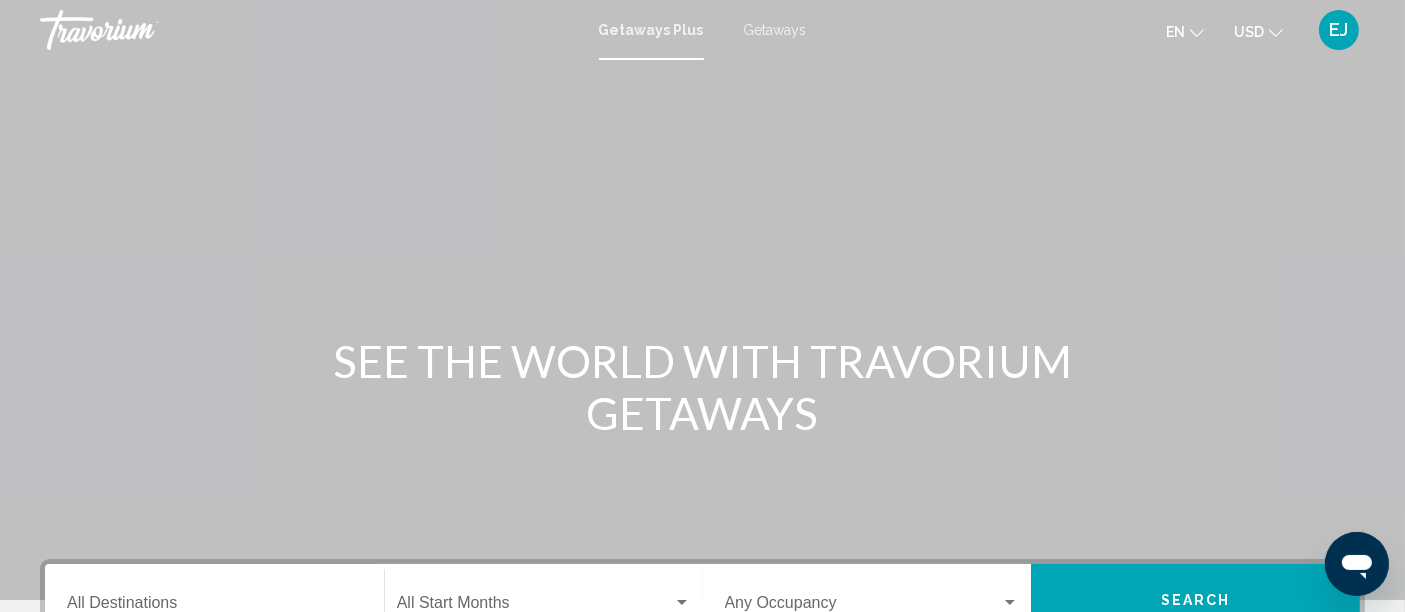 click on "Getaways Plus  Getaways en
English Español Français Italiano Português русский USD
USD ($) MXN (Mex$) CAD (Can$) GBP (£) EUR (€) AUD (A$) NZD (NZ$) CNY (CN¥) EJ Login" at bounding box center (702, 30) 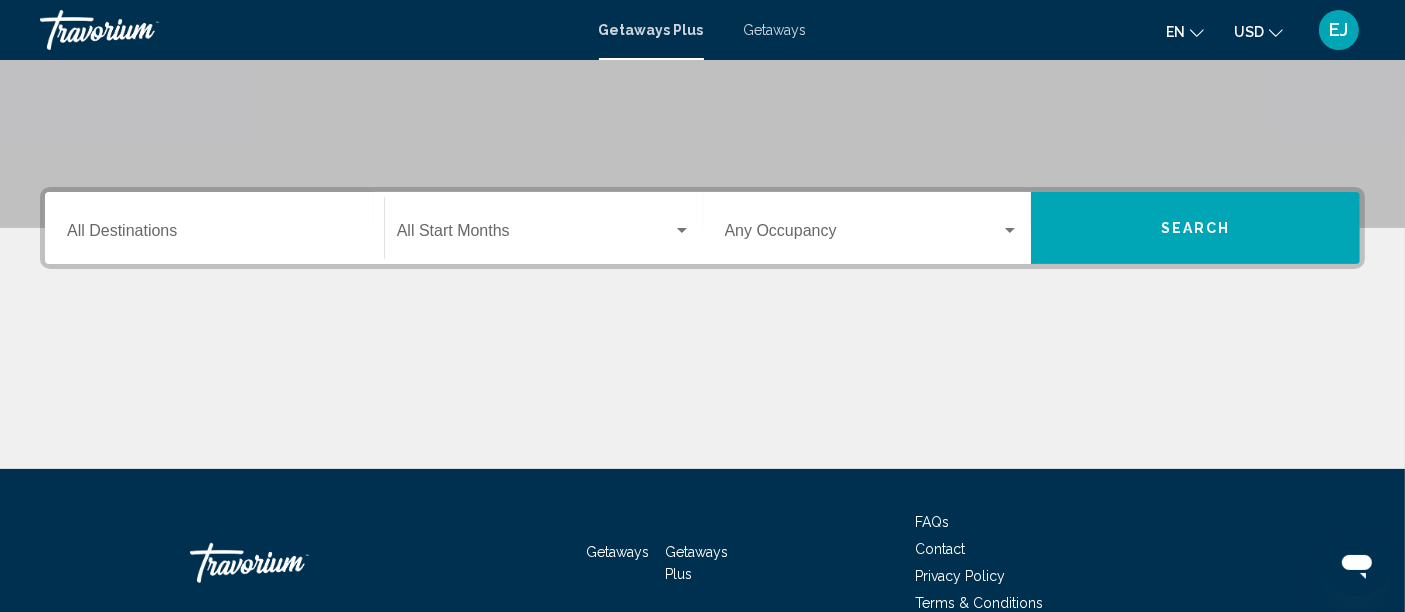 scroll, scrollTop: 408, scrollLeft: 0, axis: vertical 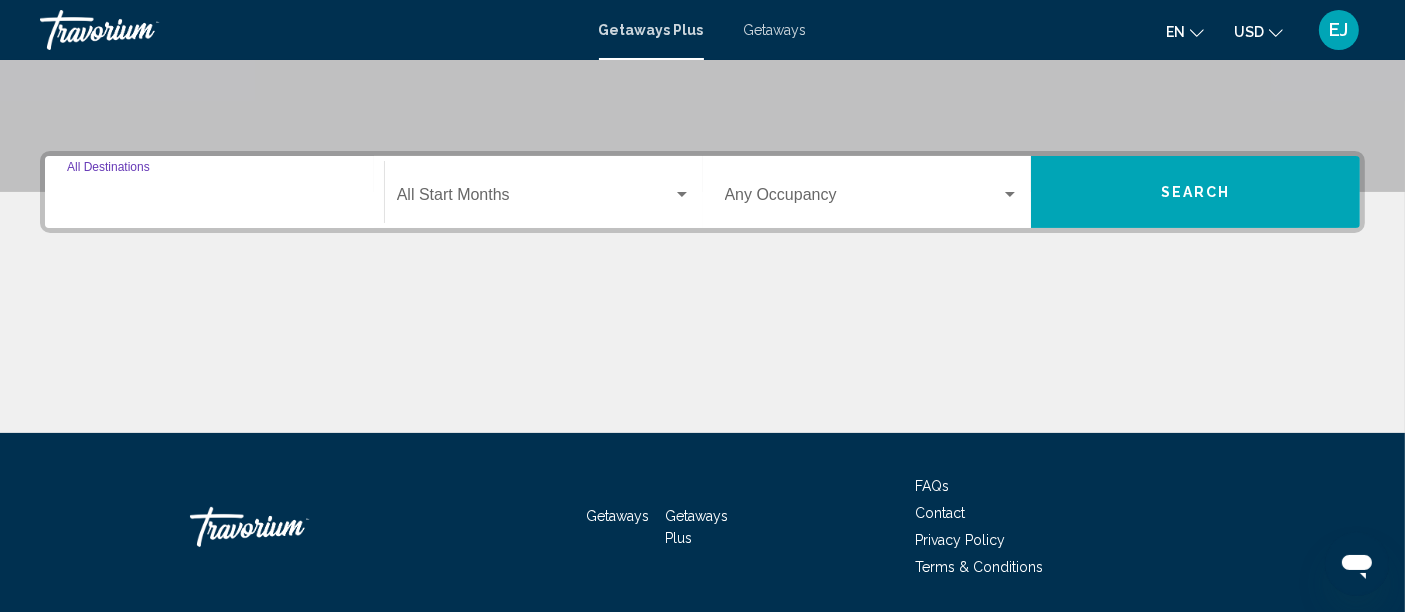 click on "Destination All Destinations" at bounding box center [214, 199] 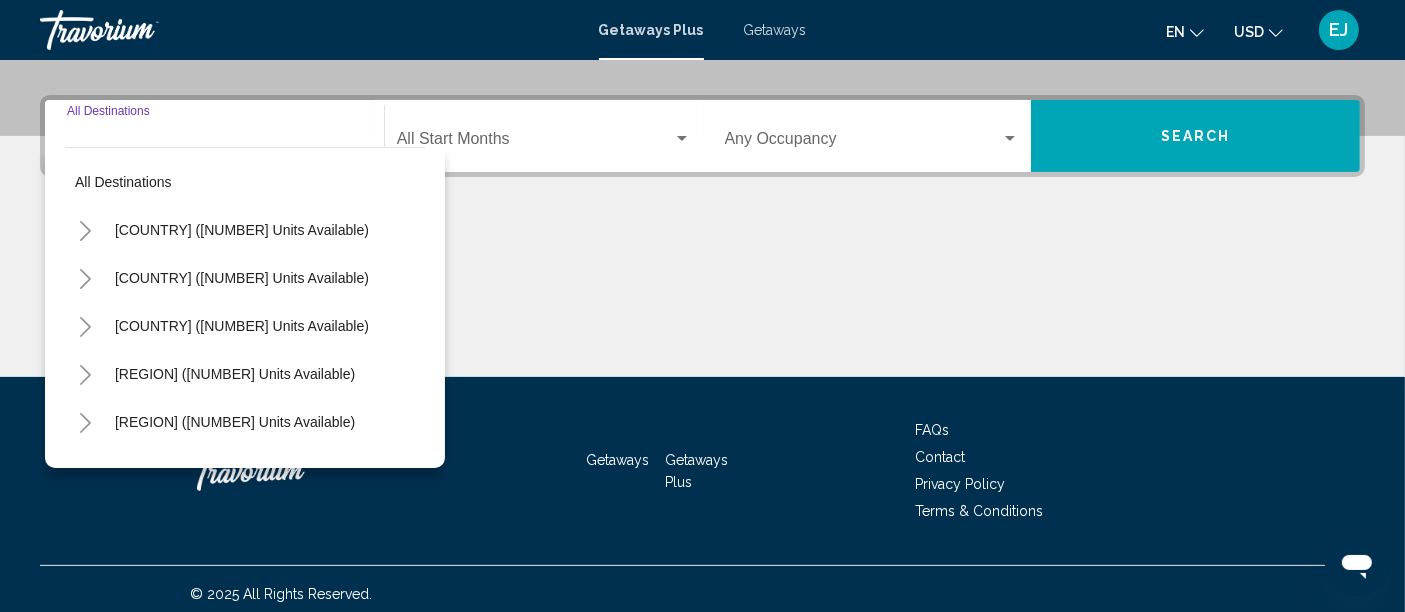 scroll, scrollTop: 471, scrollLeft: 0, axis: vertical 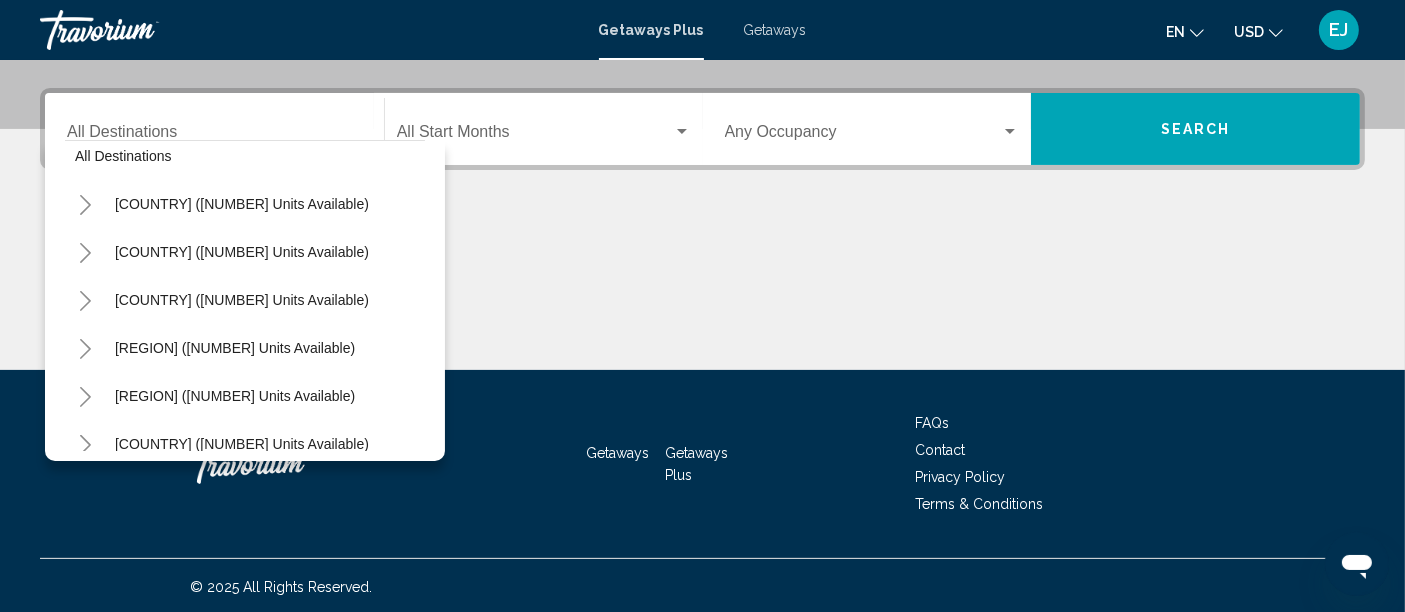 click on "Getaways" at bounding box center [775, 30] 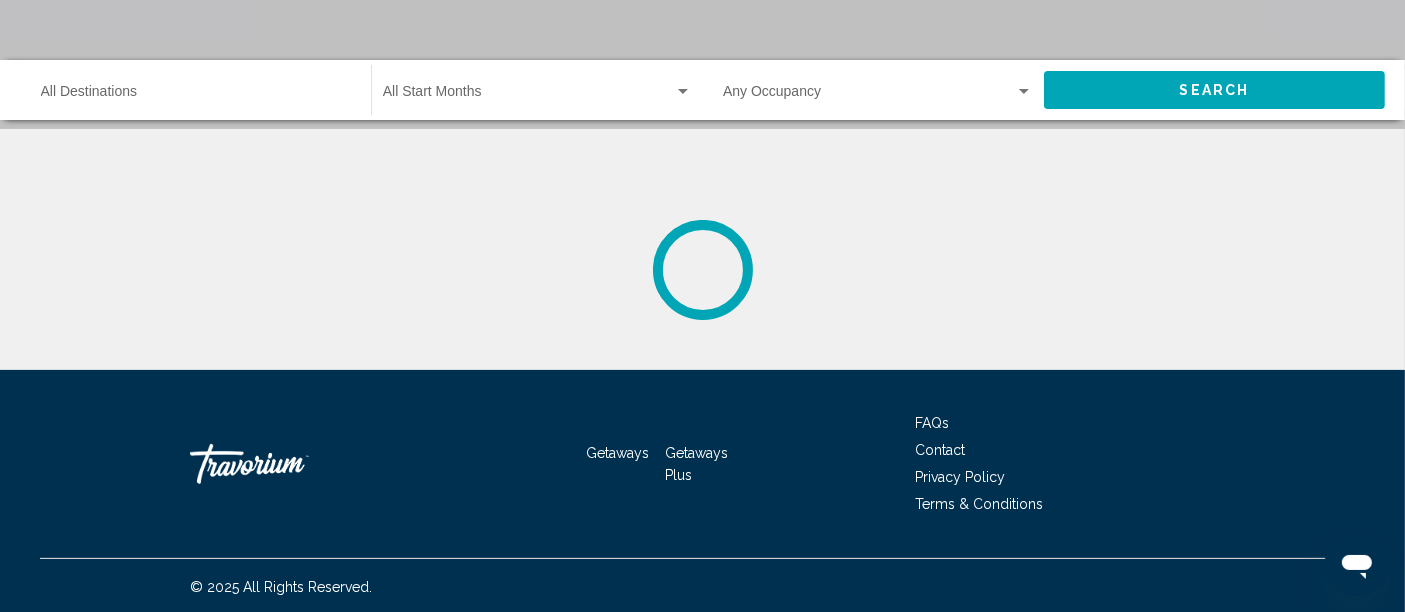 scroll, scrollTop: 0, scrollLeft: 0, axis: both 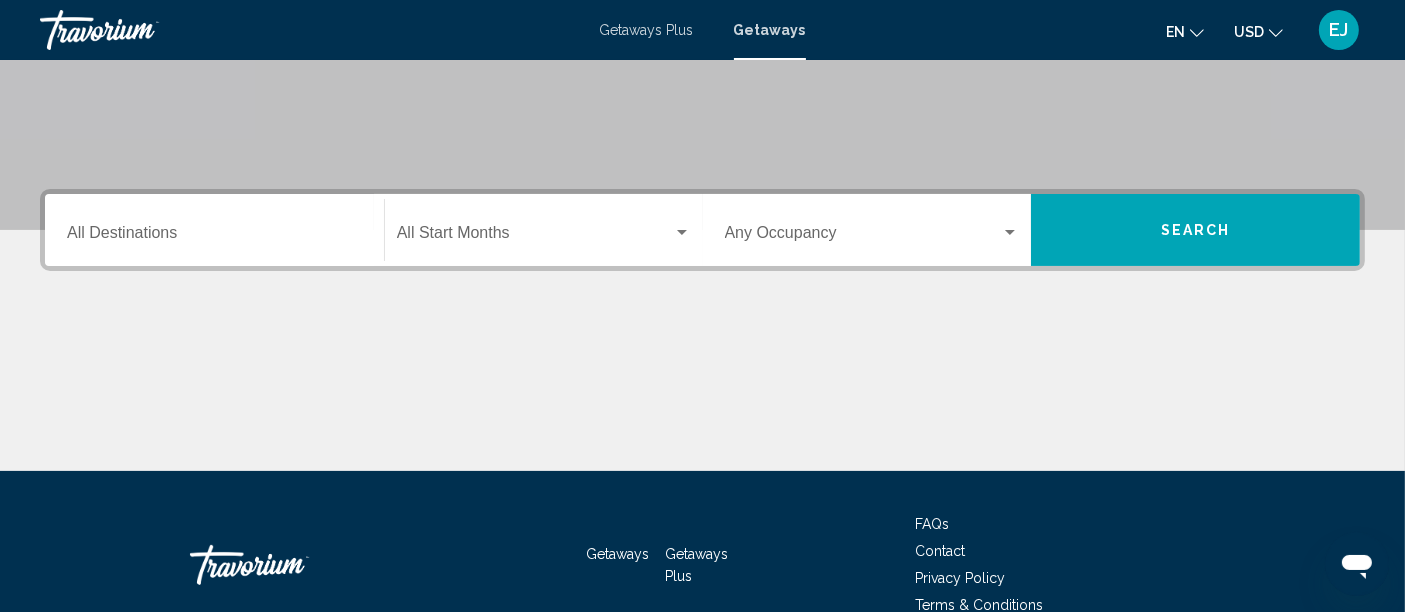 click on "Destination All Destinations" at bounding box center (214, 230) 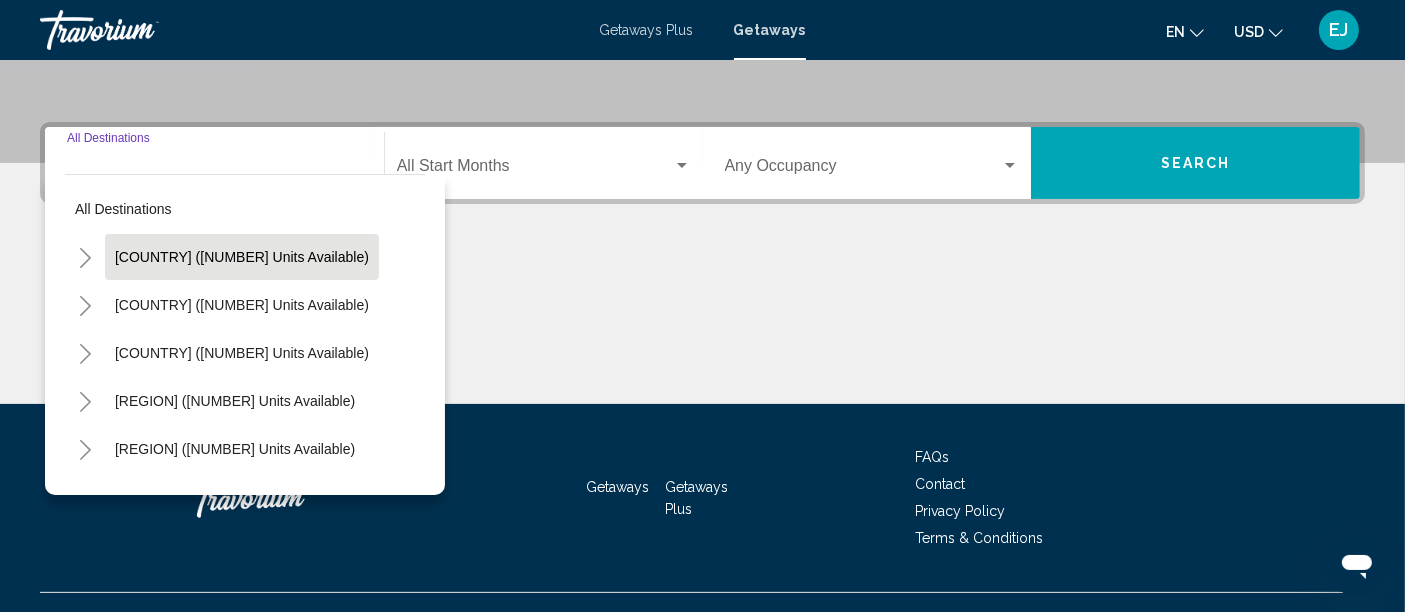 scroll, scrollTop: 471, scrollLeft: 0, axis: vertical 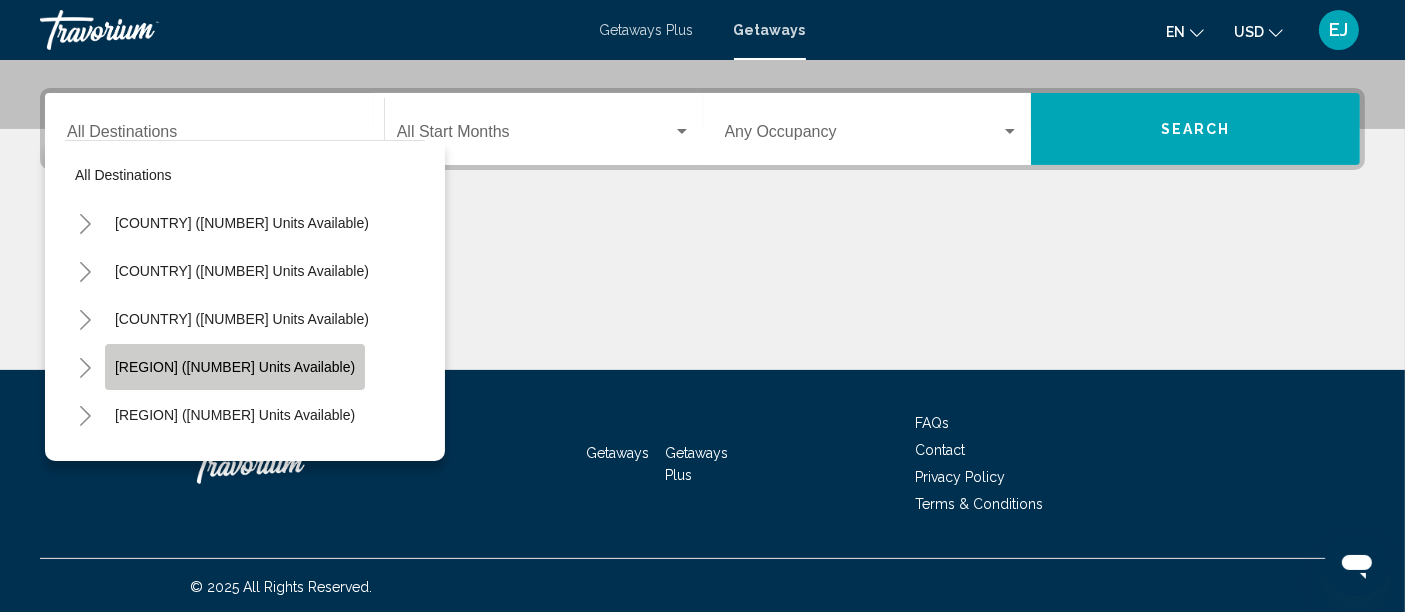 click on "Caribbean & Atlantic Islands (40,318 units available)" 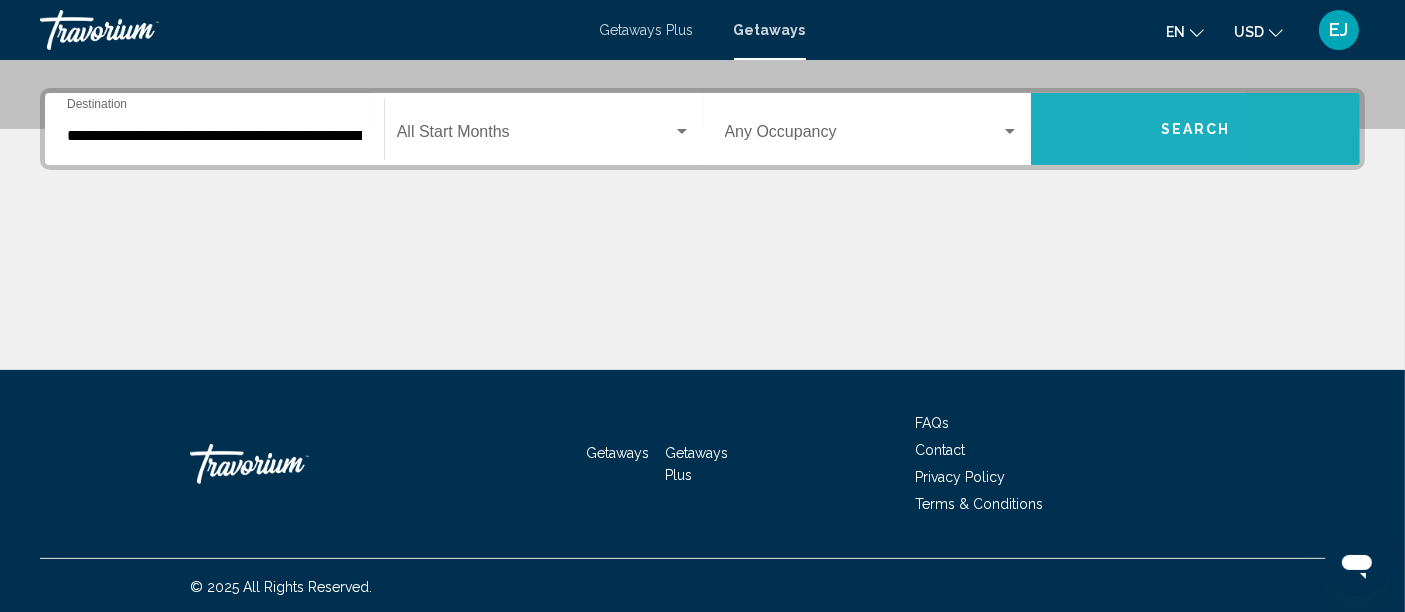 click on "Search" at bounding box center [1195, 129] 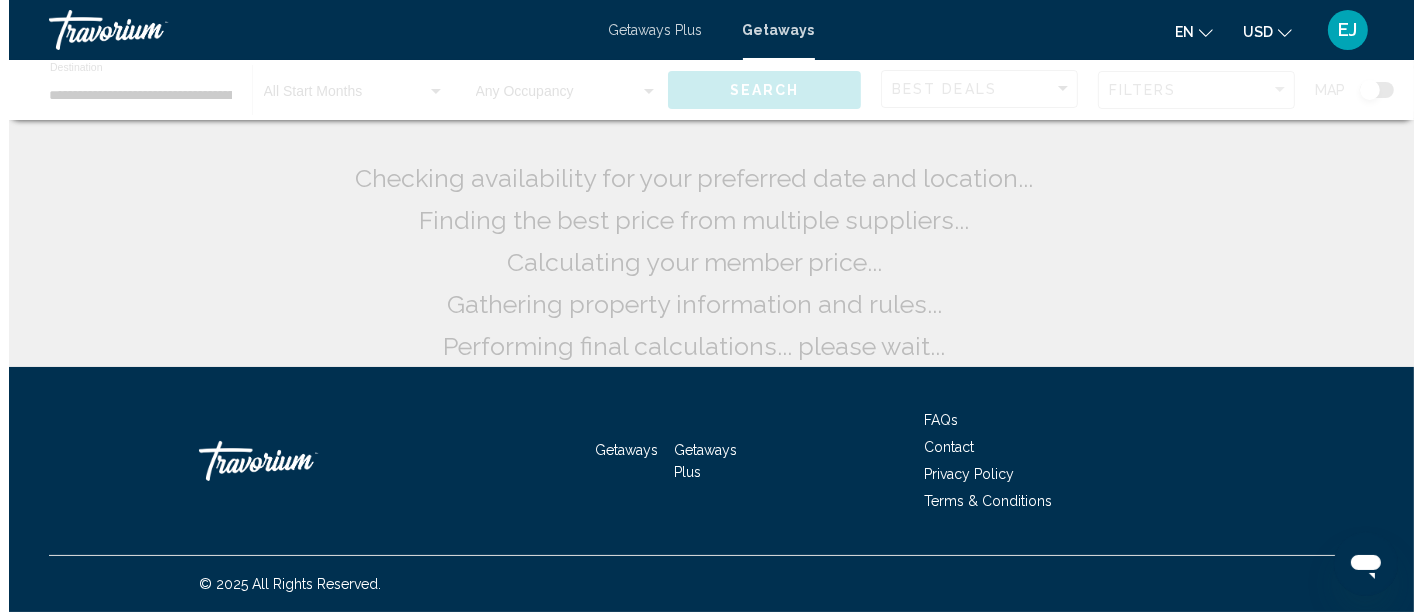 scroll, scrollTop: 0, scrollLeft: 0, axis: both 